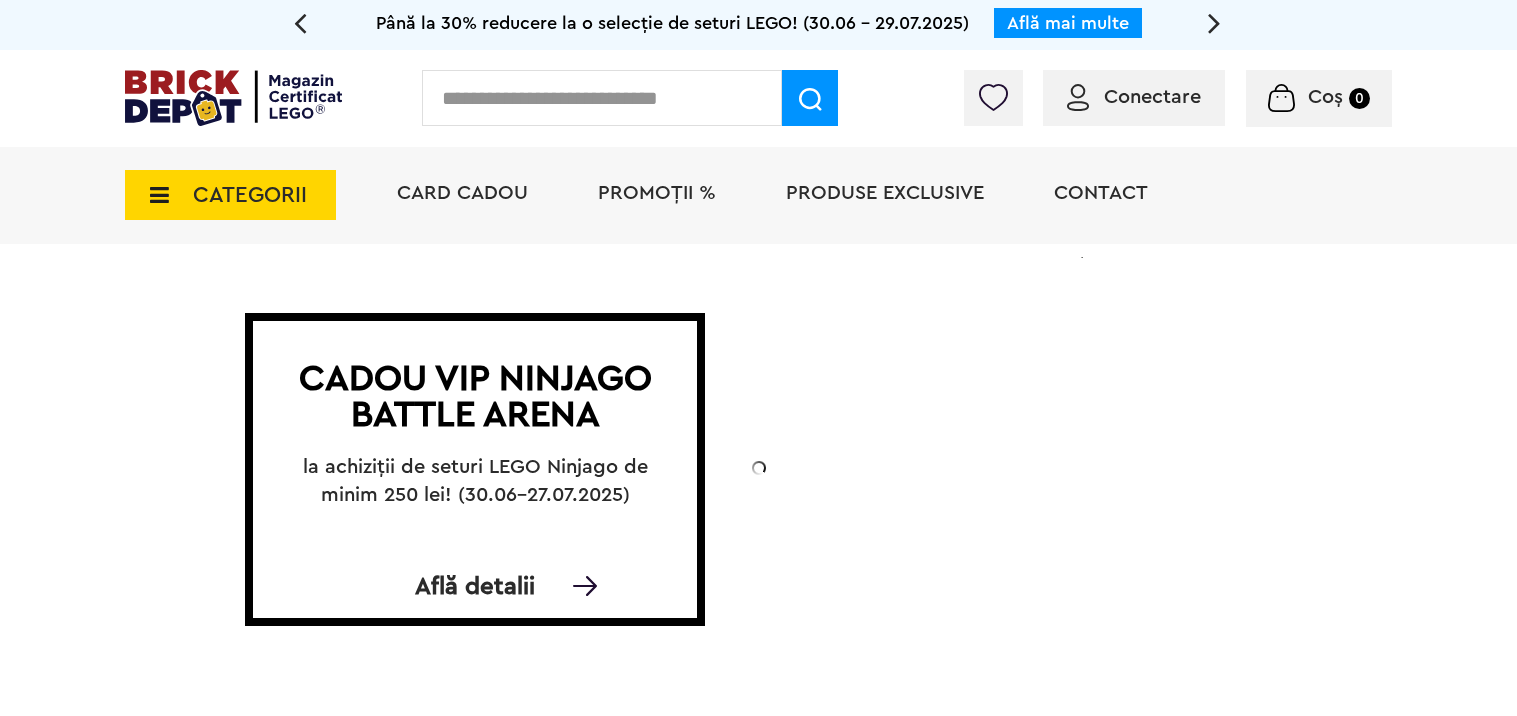 scroll, scrollTop: 0, scrollLeft: 0, axis: both 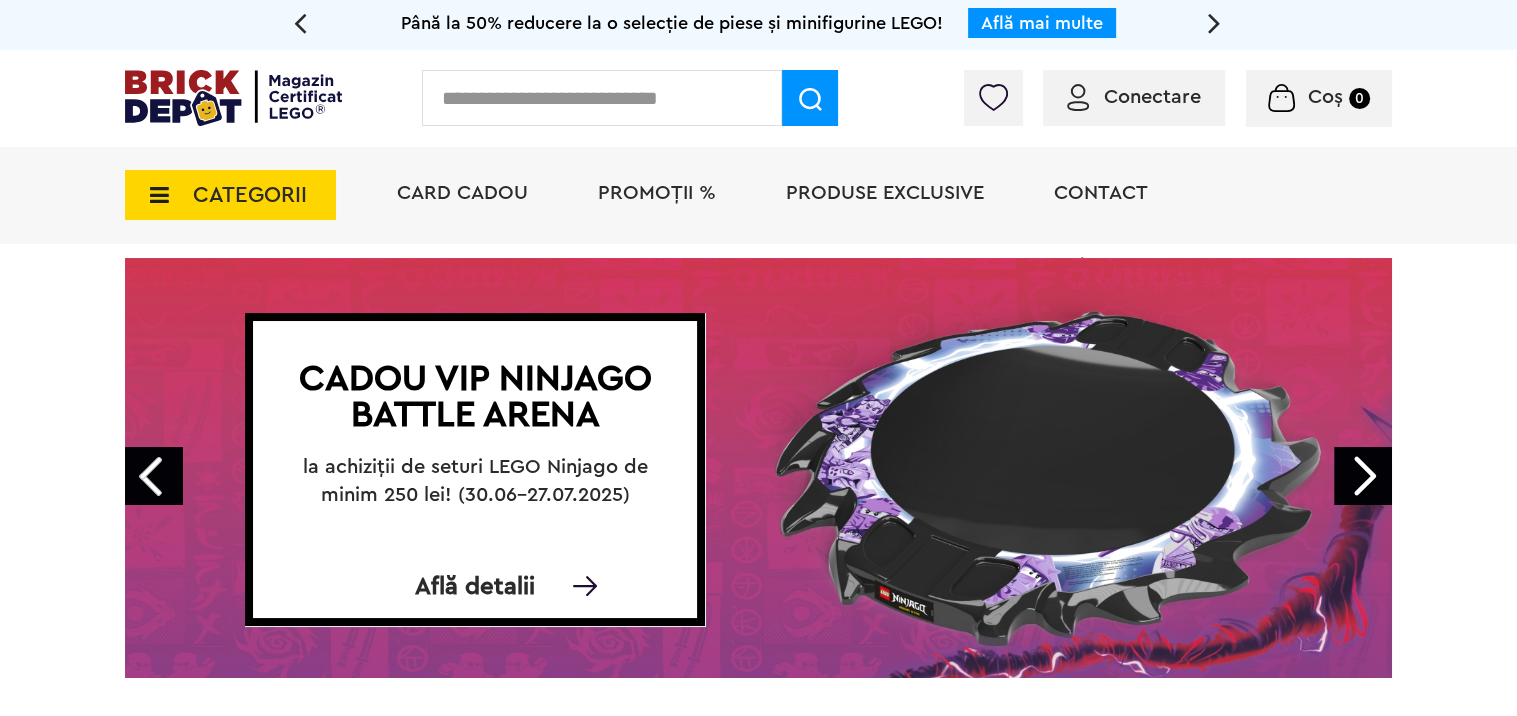 click on "CATEGORII" at bounding box center (230, 195) 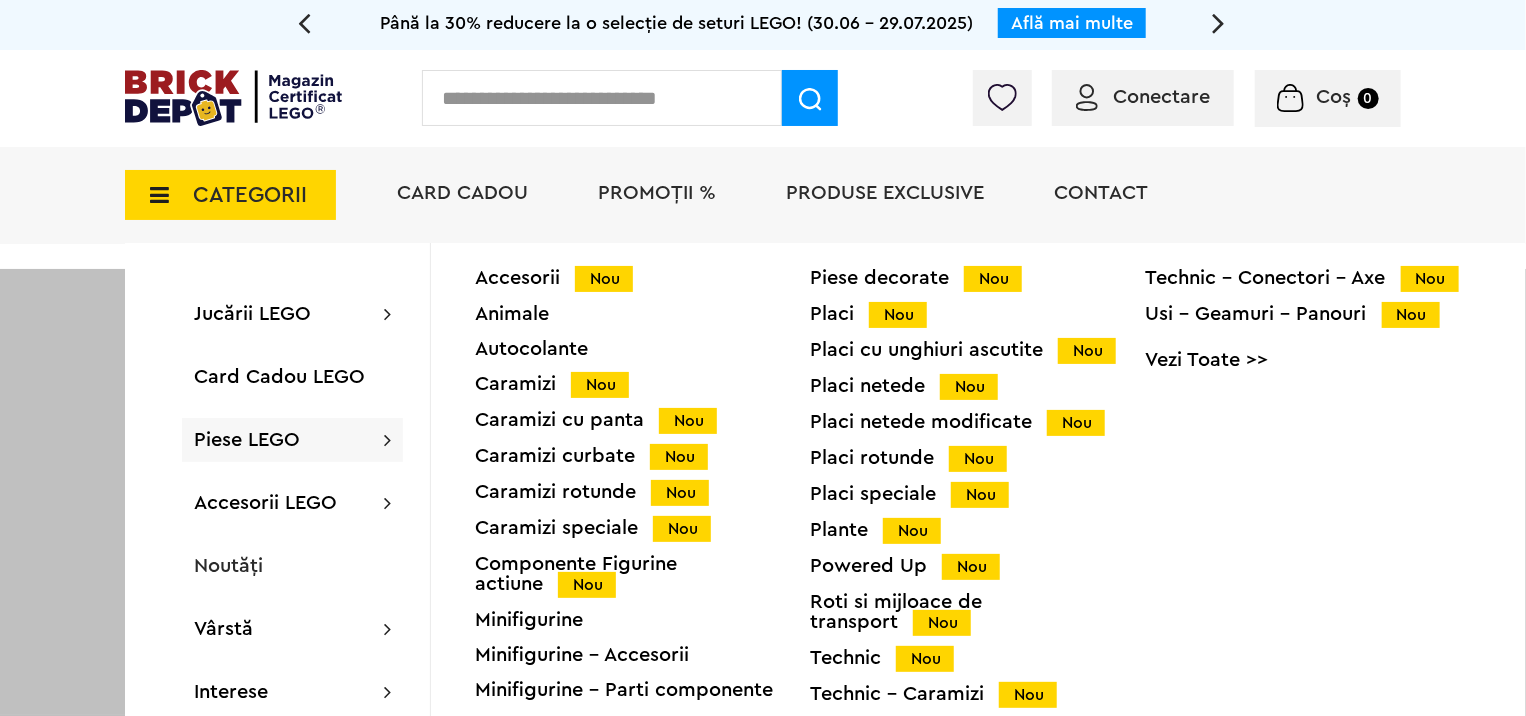 click on "Accesorii Nou" at bounding box center [642, 278] 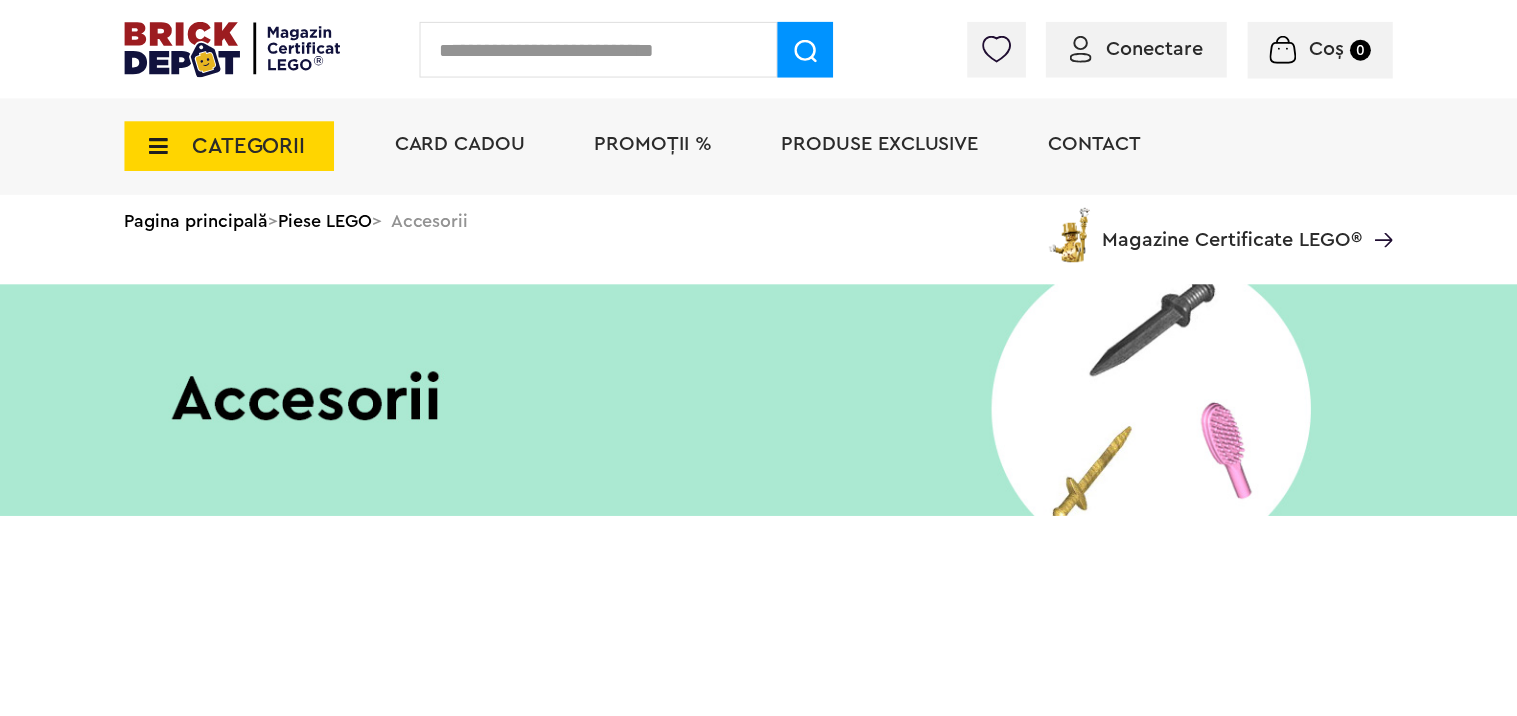 scroll, scrollTop: 0, scrollLeft: 0, axis: both 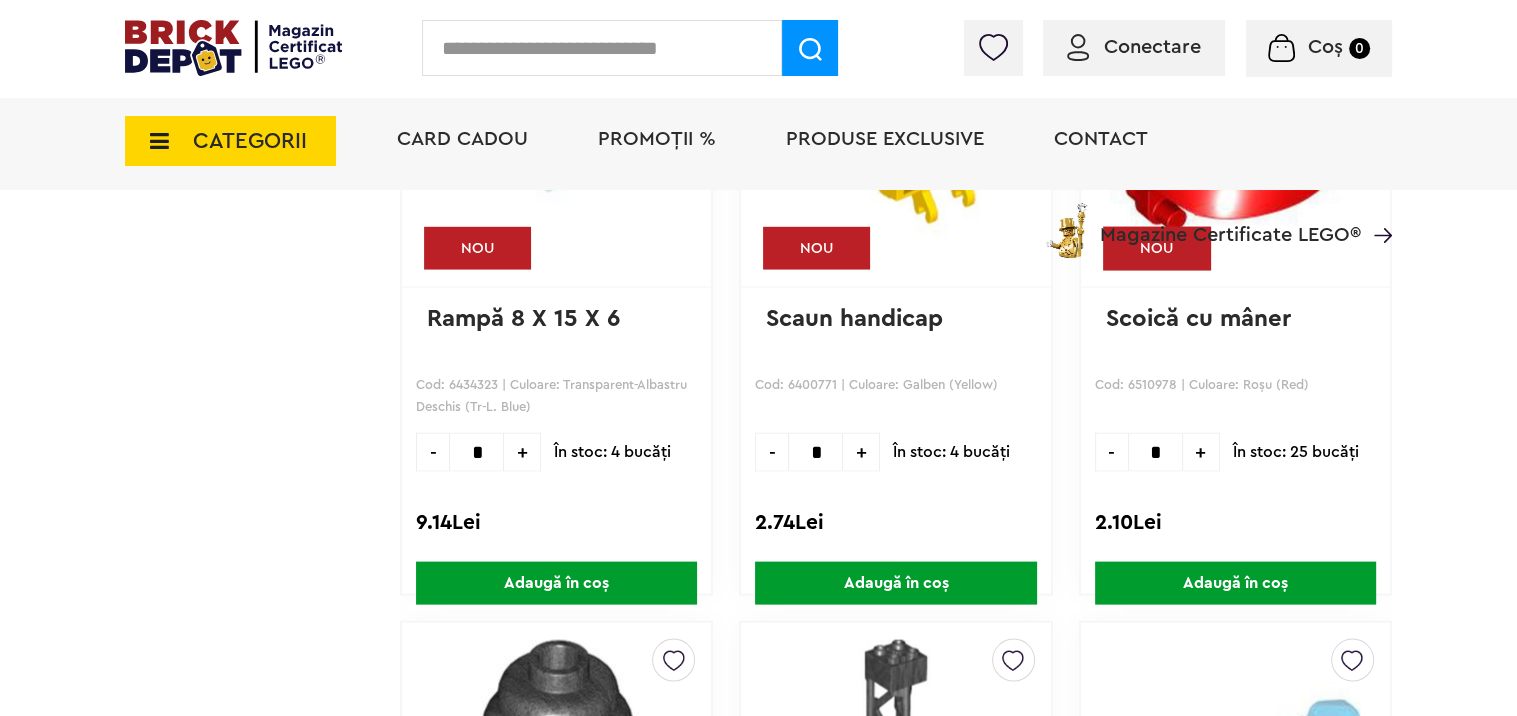 click on "+" at bounding box center (522, 452) 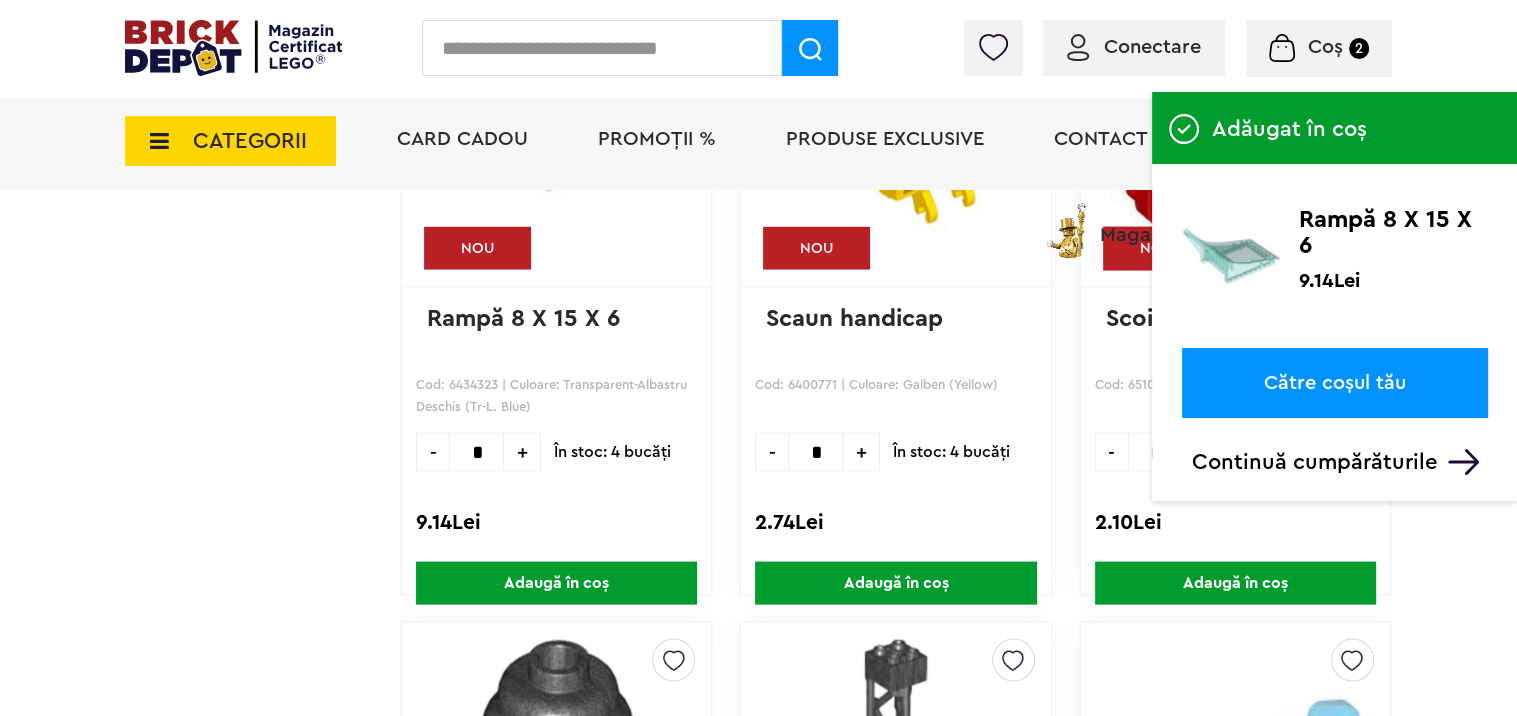 click on "Continuă cumpărăturile" at bounding box center (1340, 462) 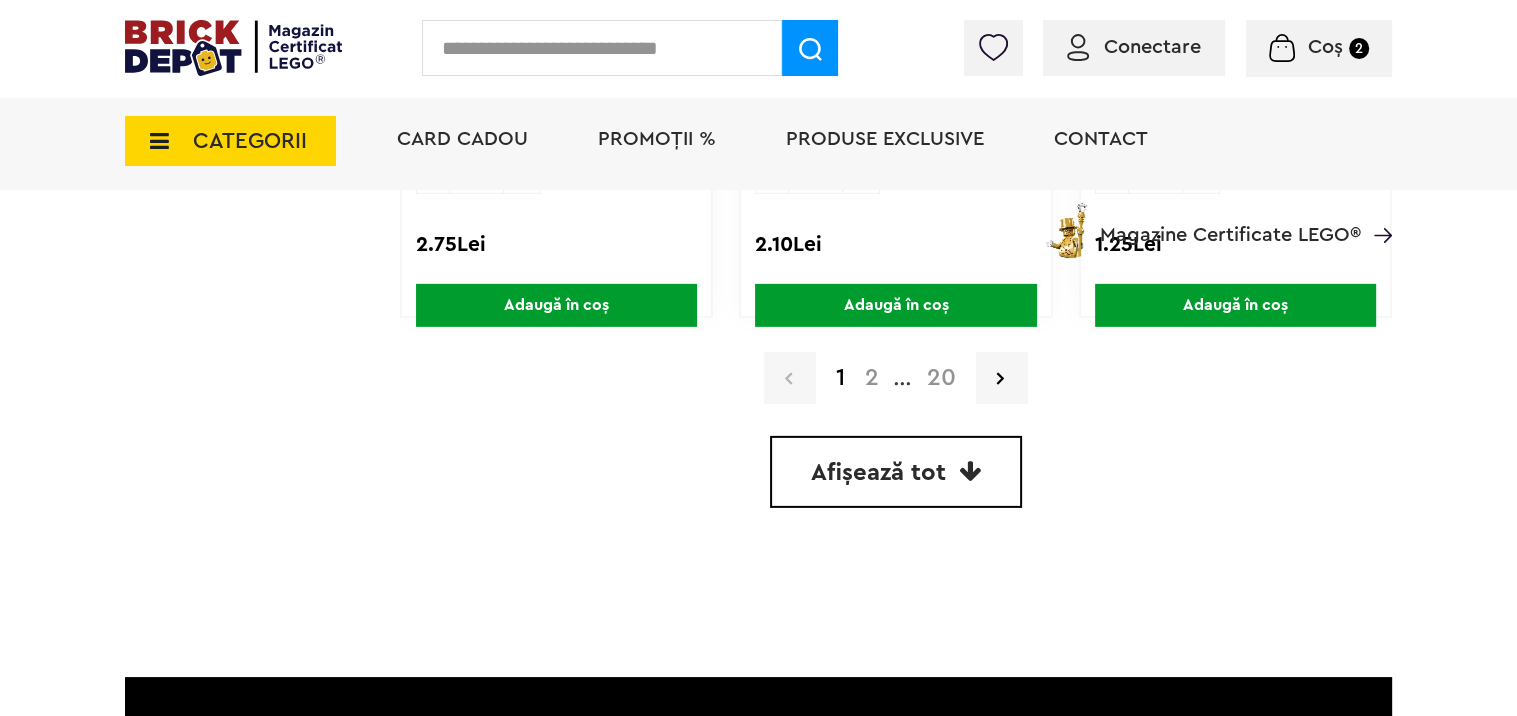 scroll, scrollTop: 6200, scrollLeft: 0, axis: vertical 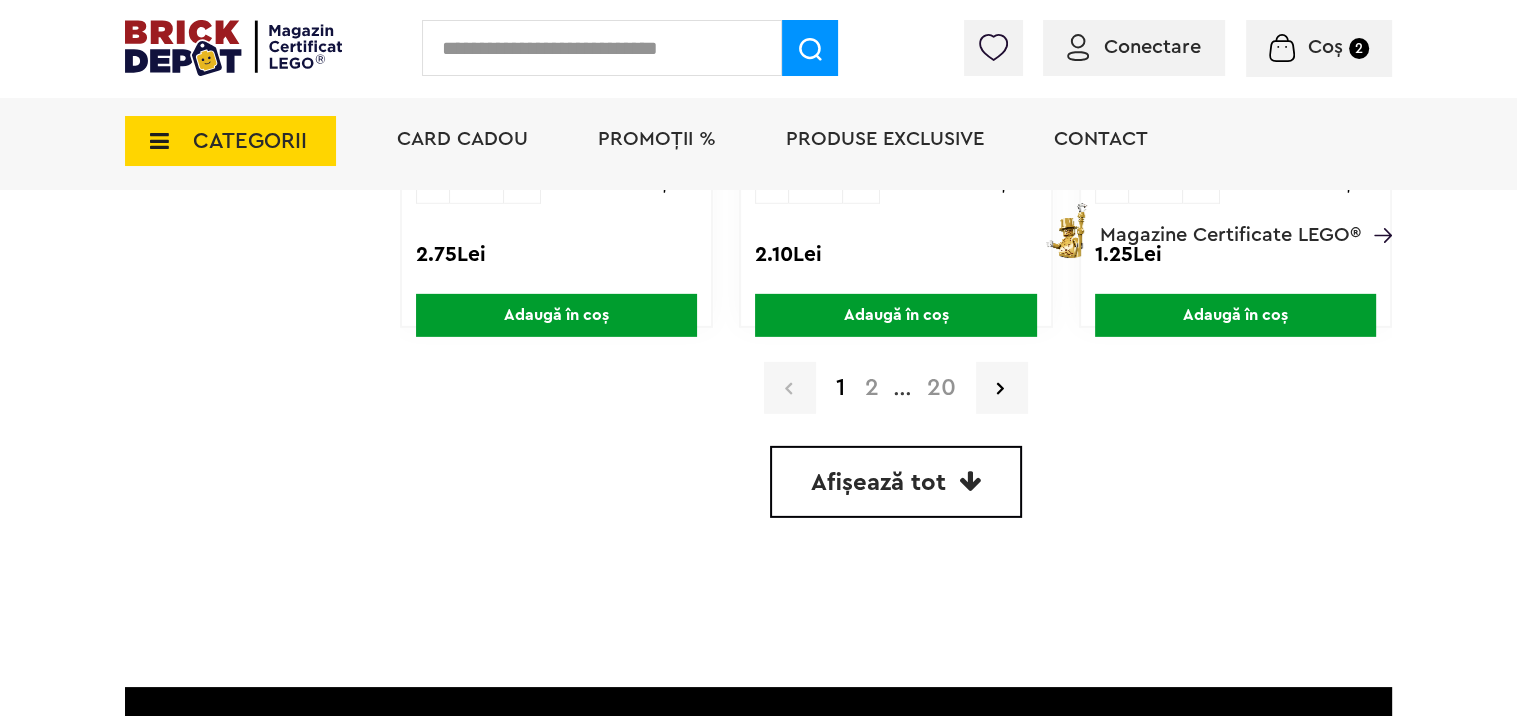 click on "Afișează tot" at bounding box center [878, 483] 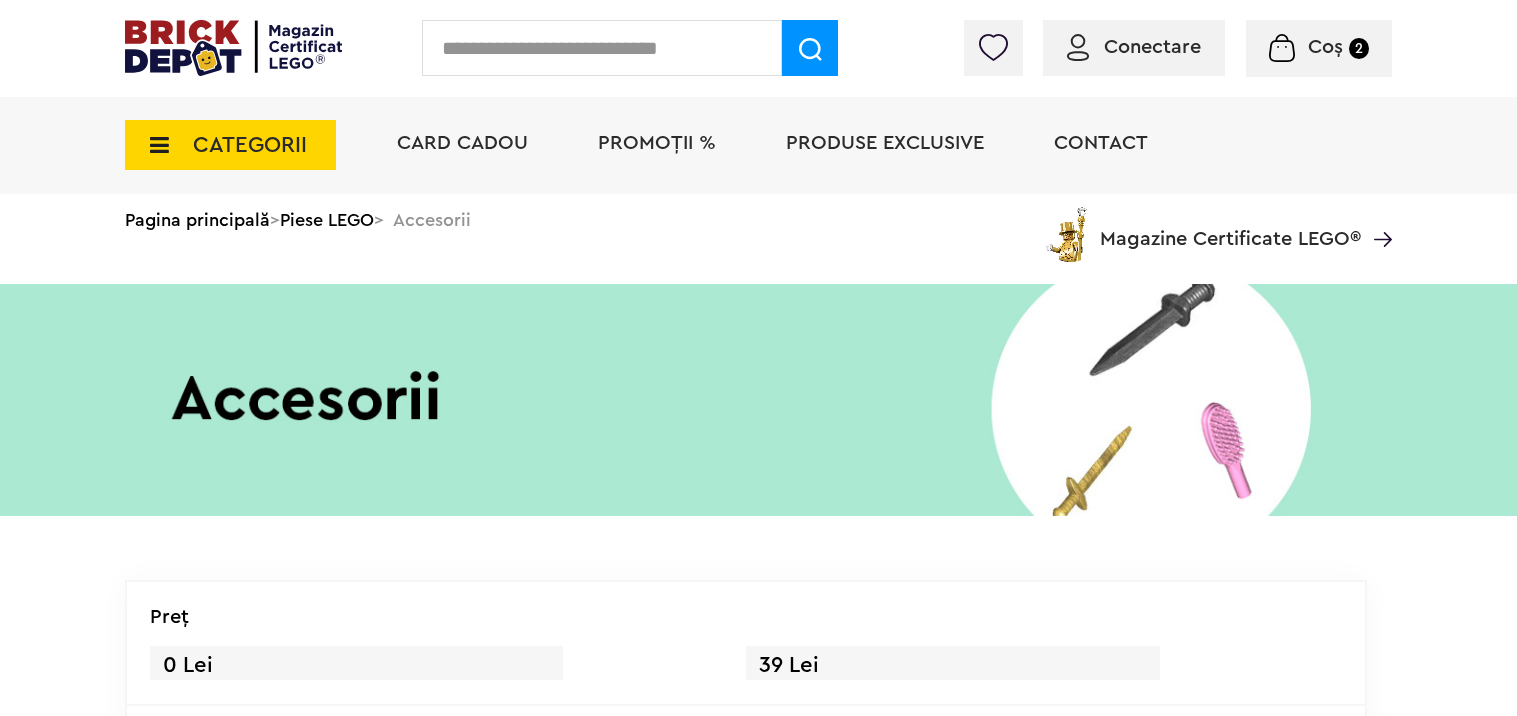 scroll, scrollTop: 0, scrollLeft: 0, axis: both 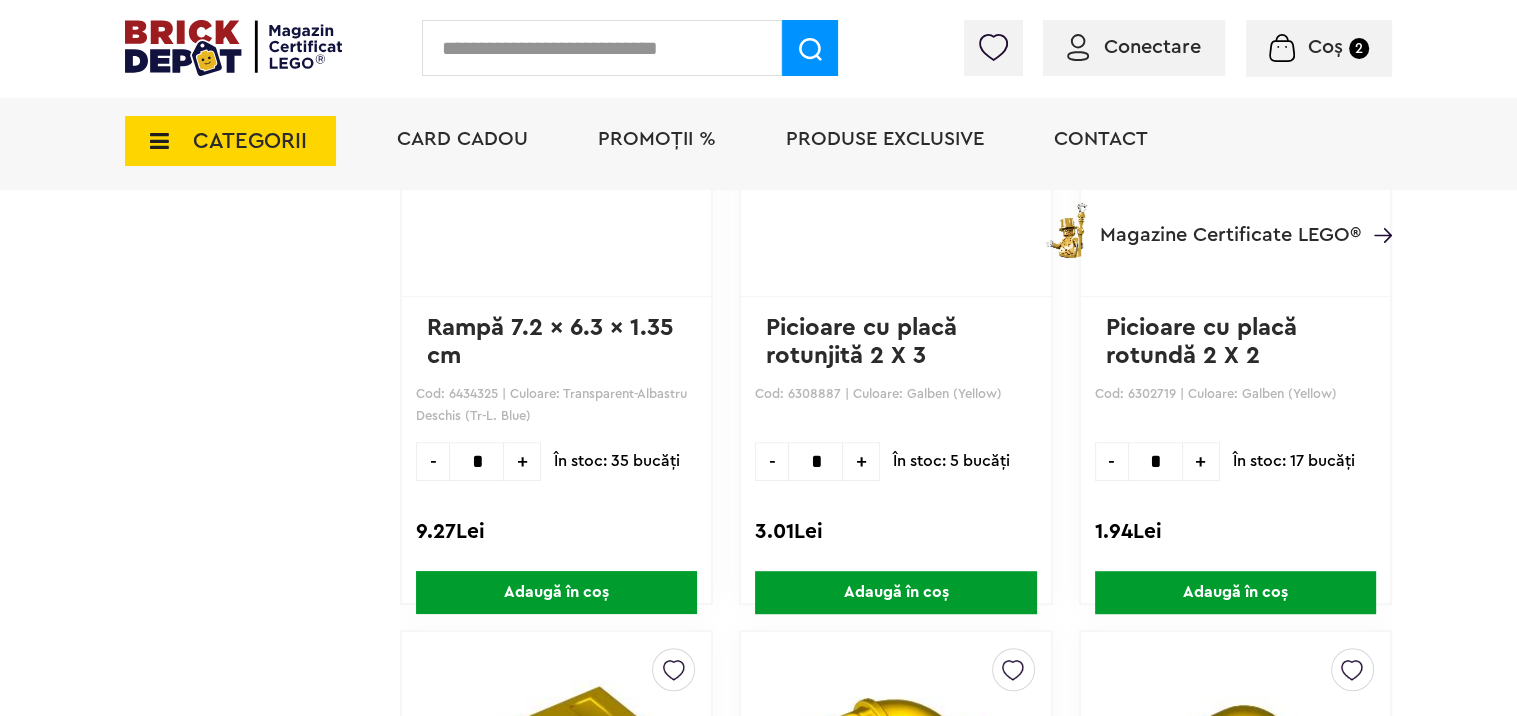 click on "+" at bounding box center [522, 461] 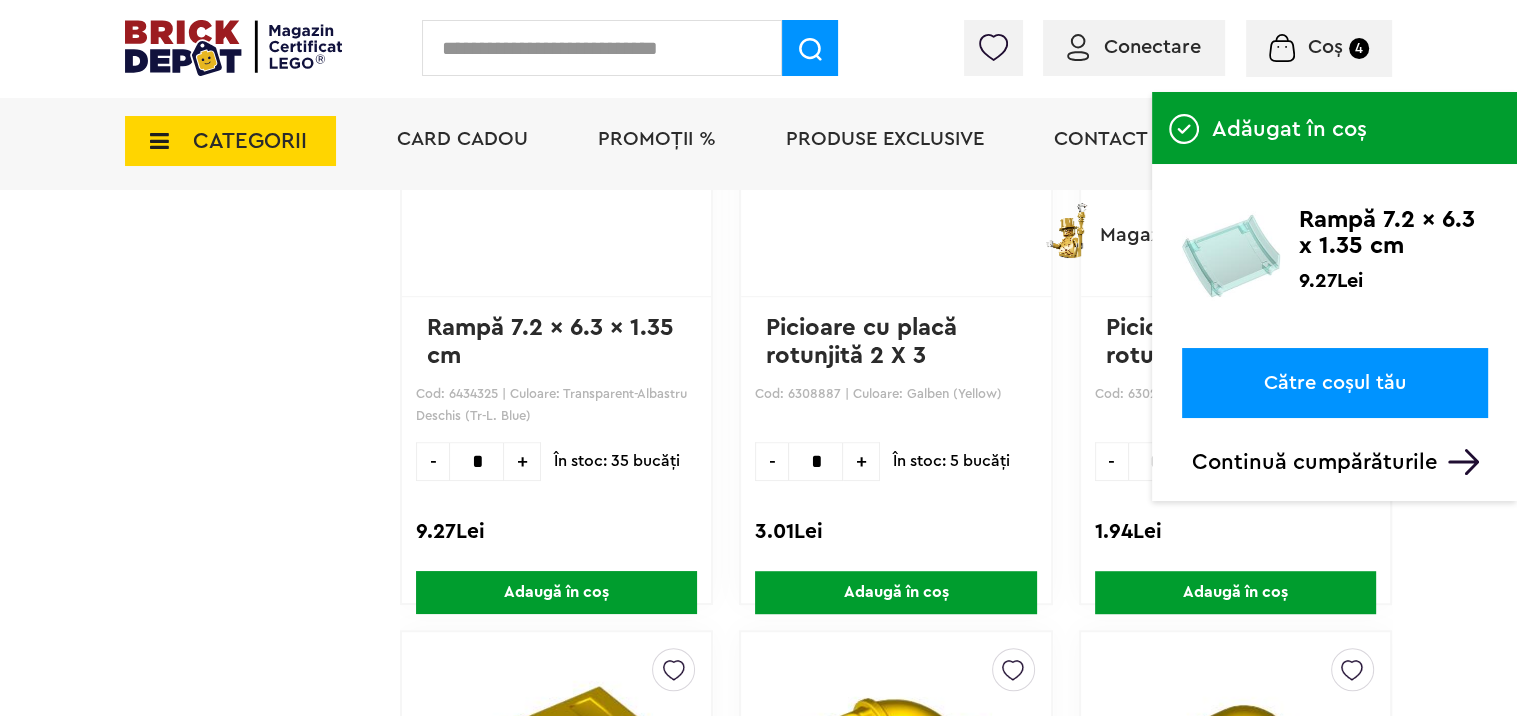 click on "Continuă cumpărăturile" at bounding box center (1340, 462) 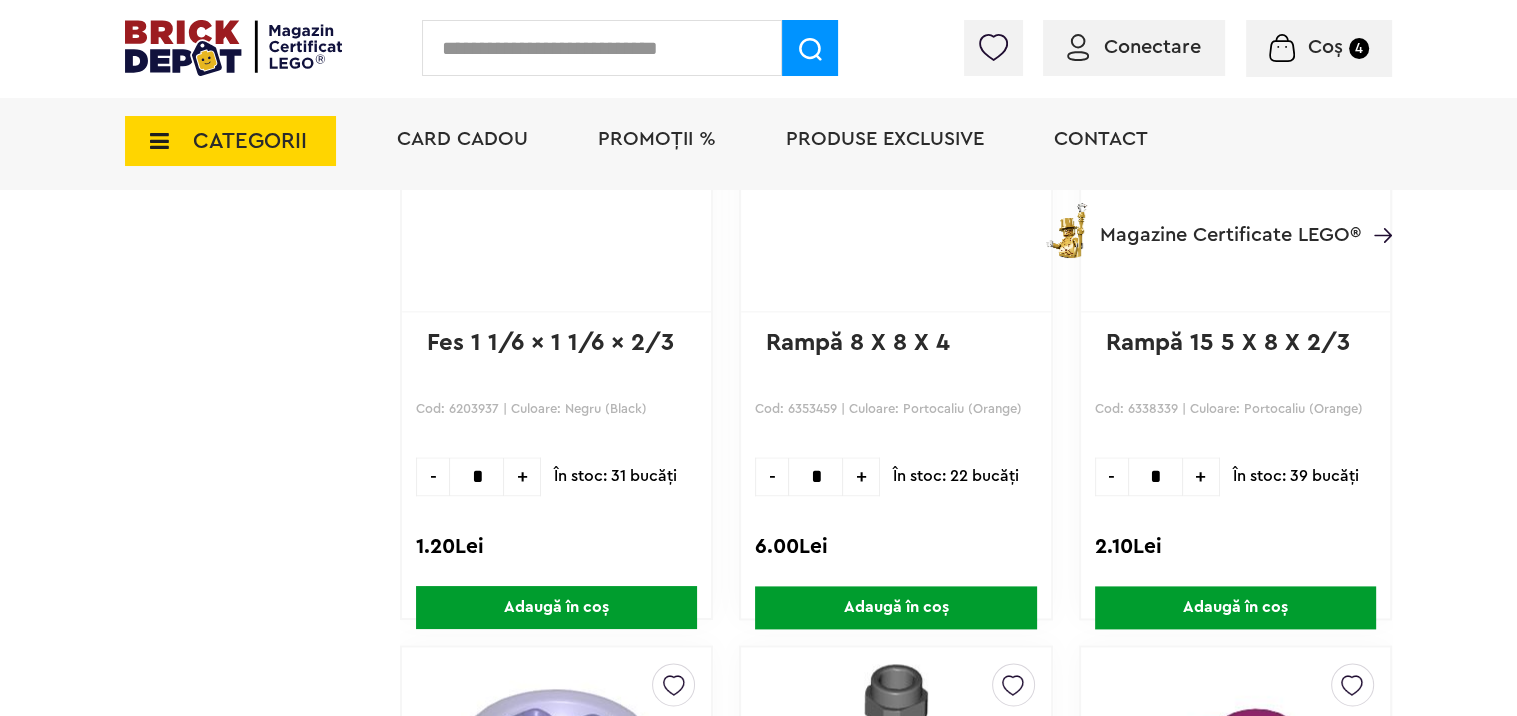 scroll, scrollTop: 25327, scrollLeft: 0, axis: vertical 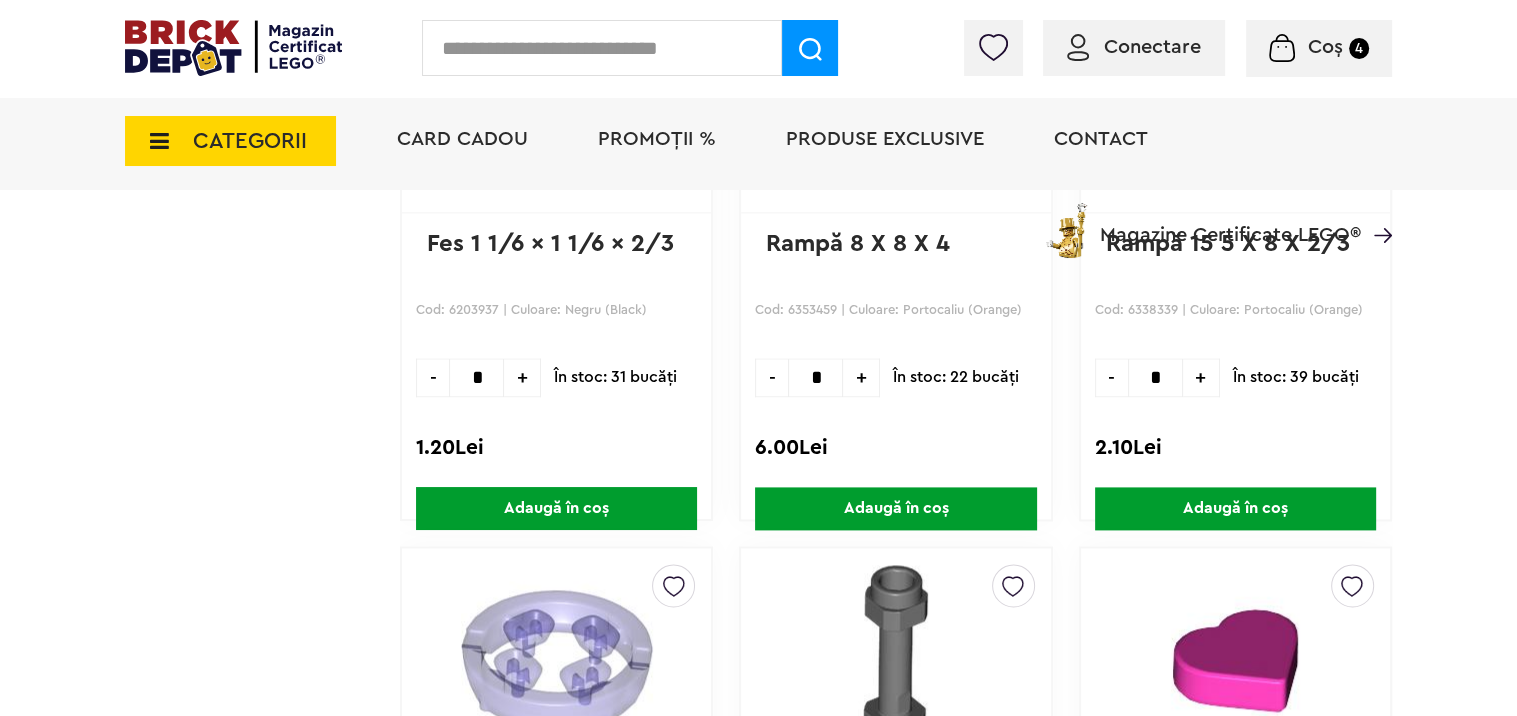 click on "+" at bounding box center (861, 377) 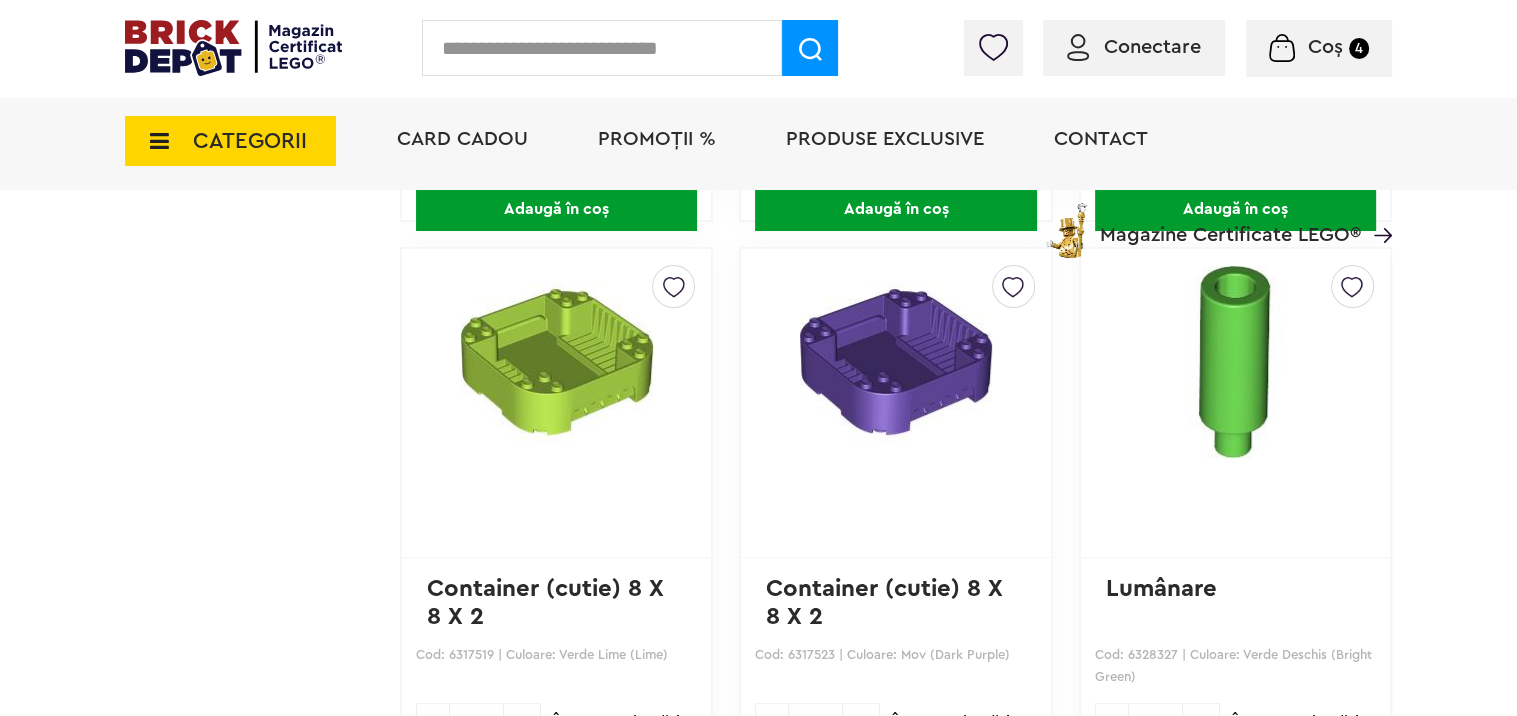 scroll, scrollTop: 30827, scrollLeft: 0, axis: vertical 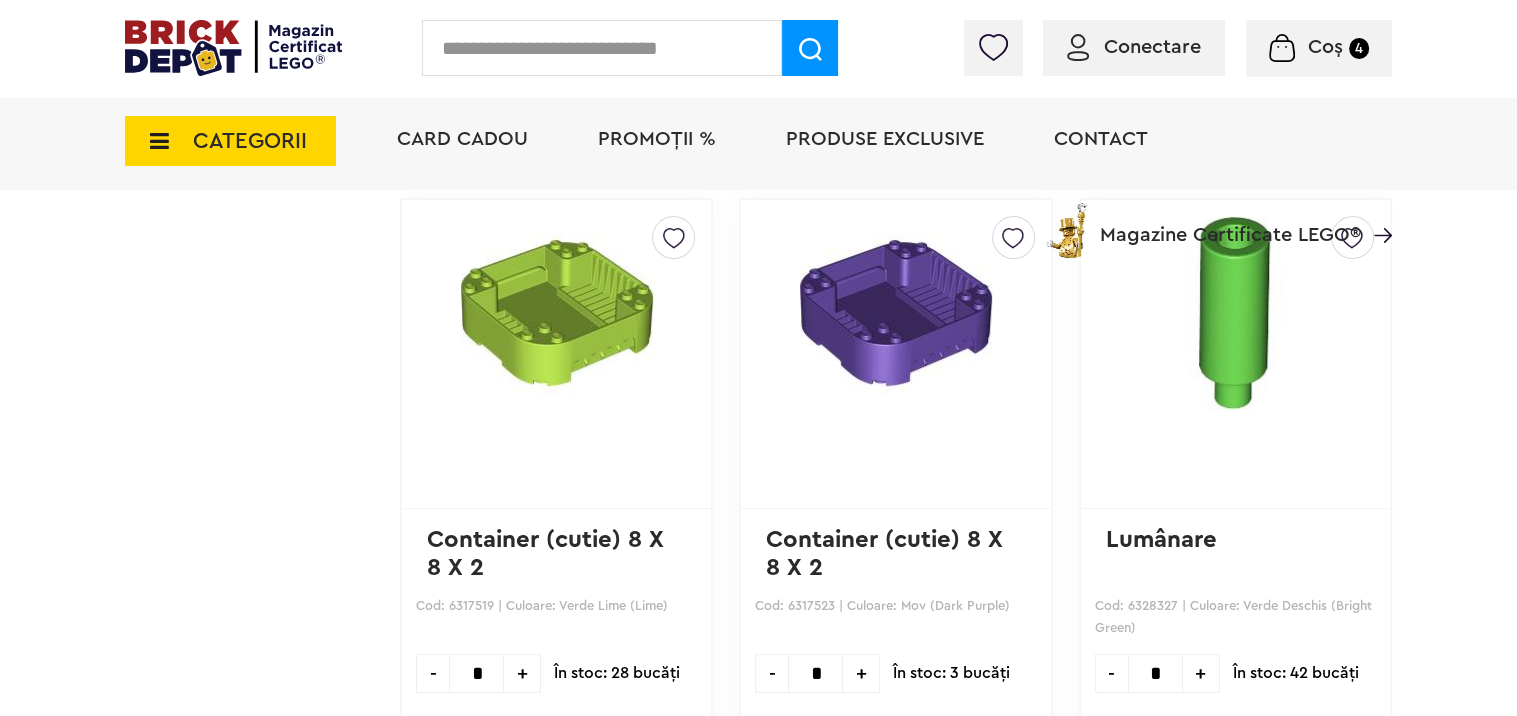 click on "+" at bounding box center [861, 673] 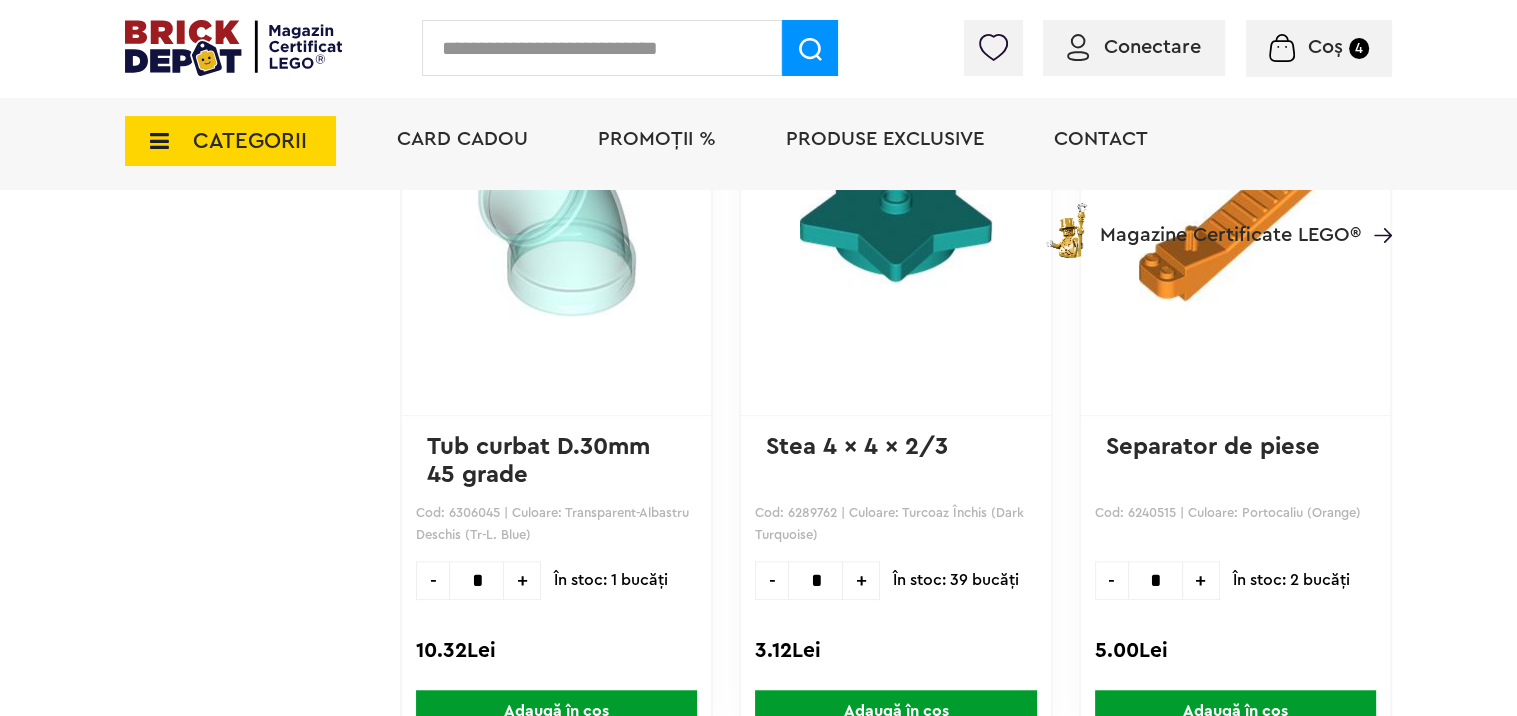 scroll, scrollTop: 39327, scrollLeft: 0, axis: vertical 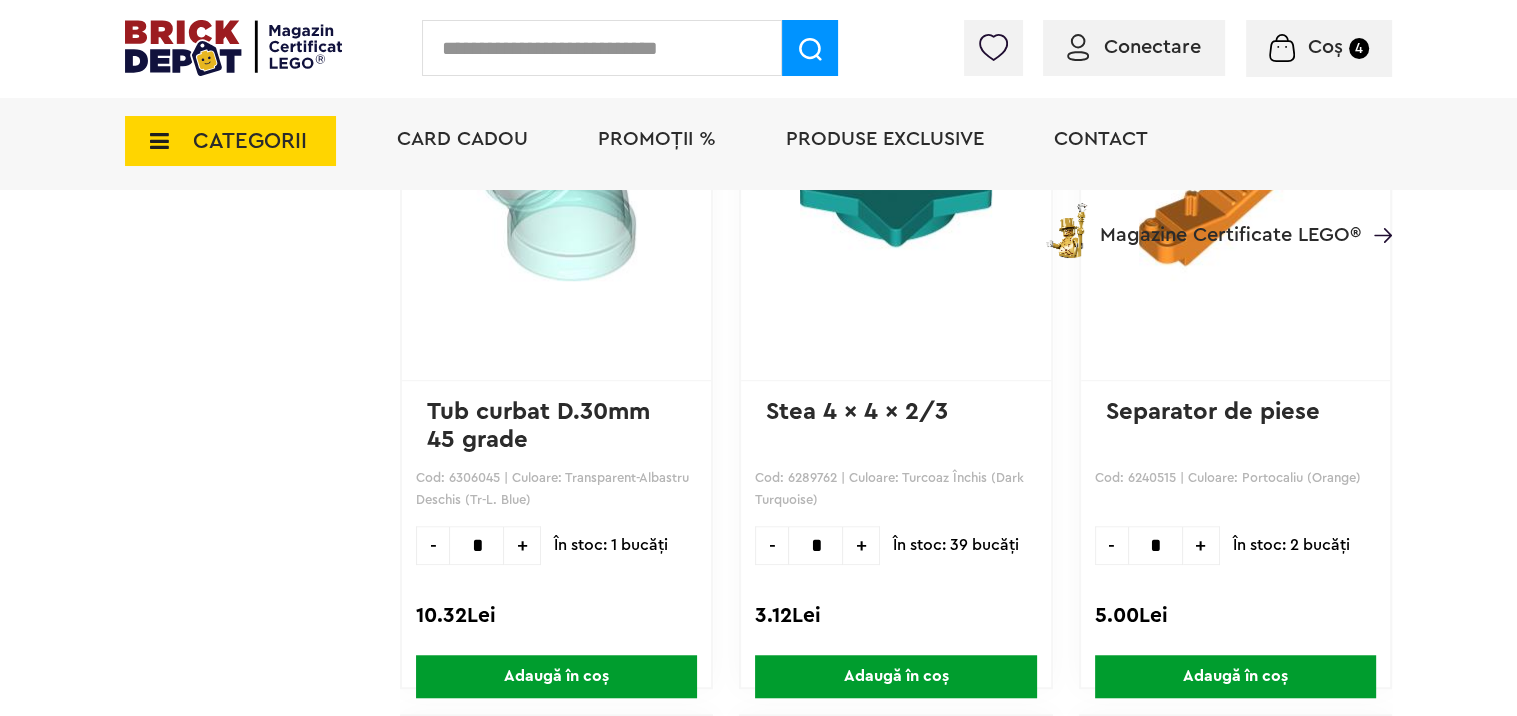 click on "Adaugă în coș" at bounding box center [556, 676] 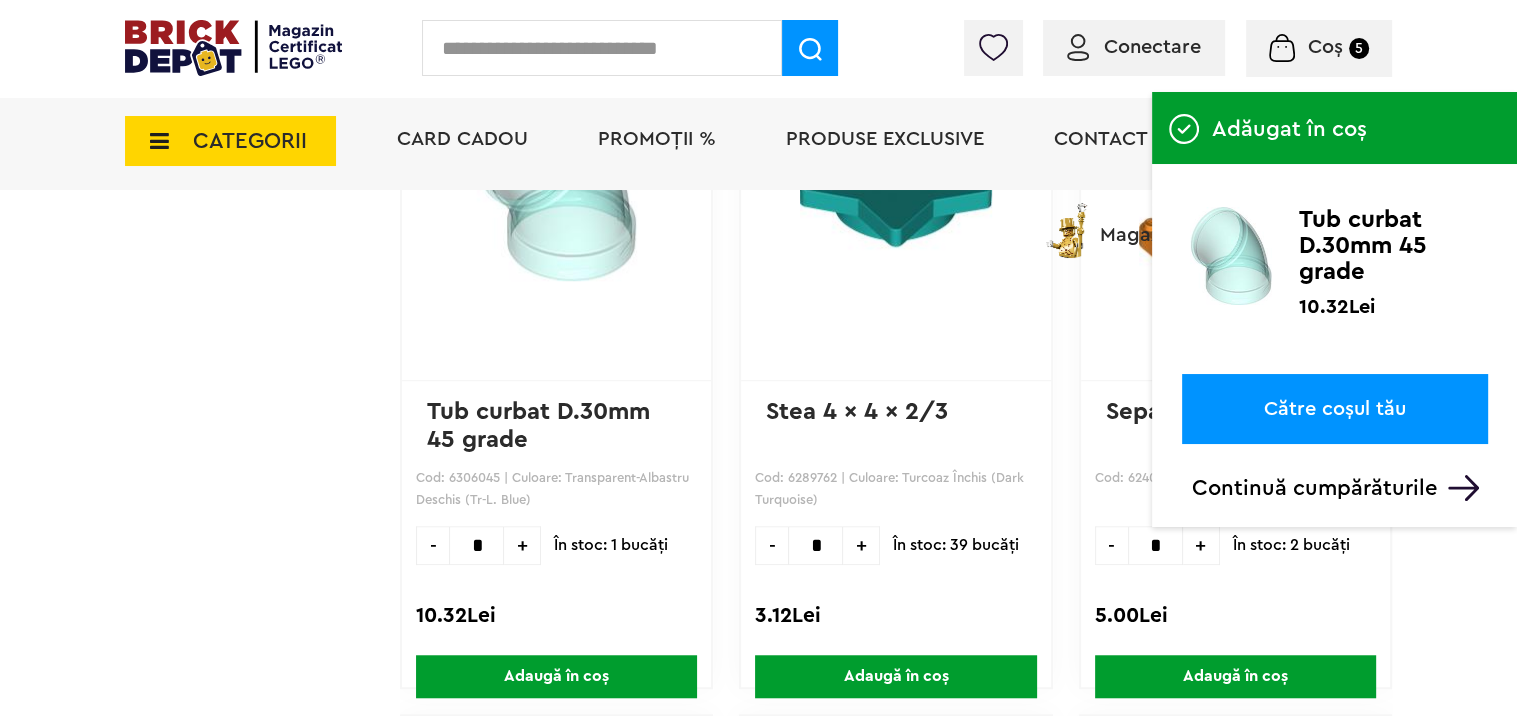 click on "Continuă cumpărăturile" at bounding box center [1340, 488] 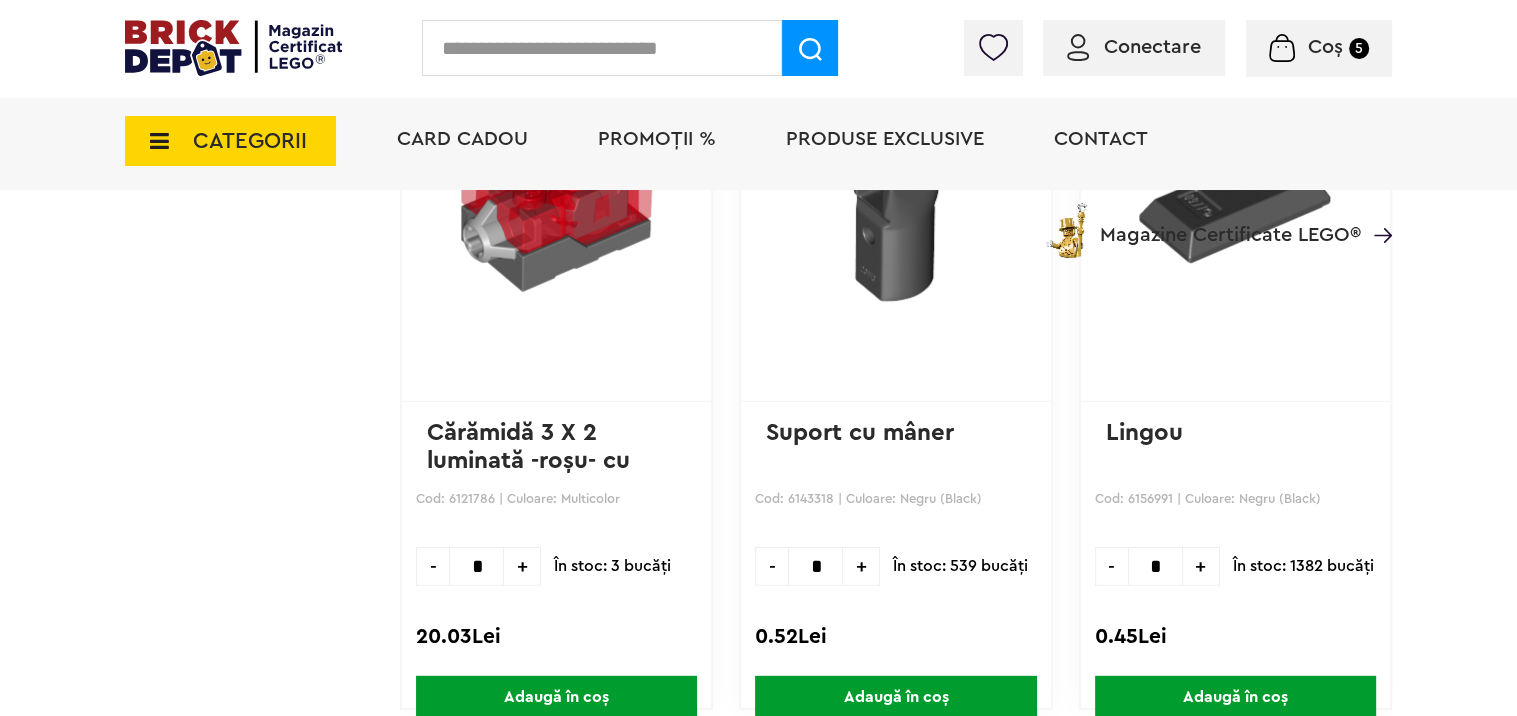 scroll, scrollTop: 58627, scrollLeft: 0, axis: vertical 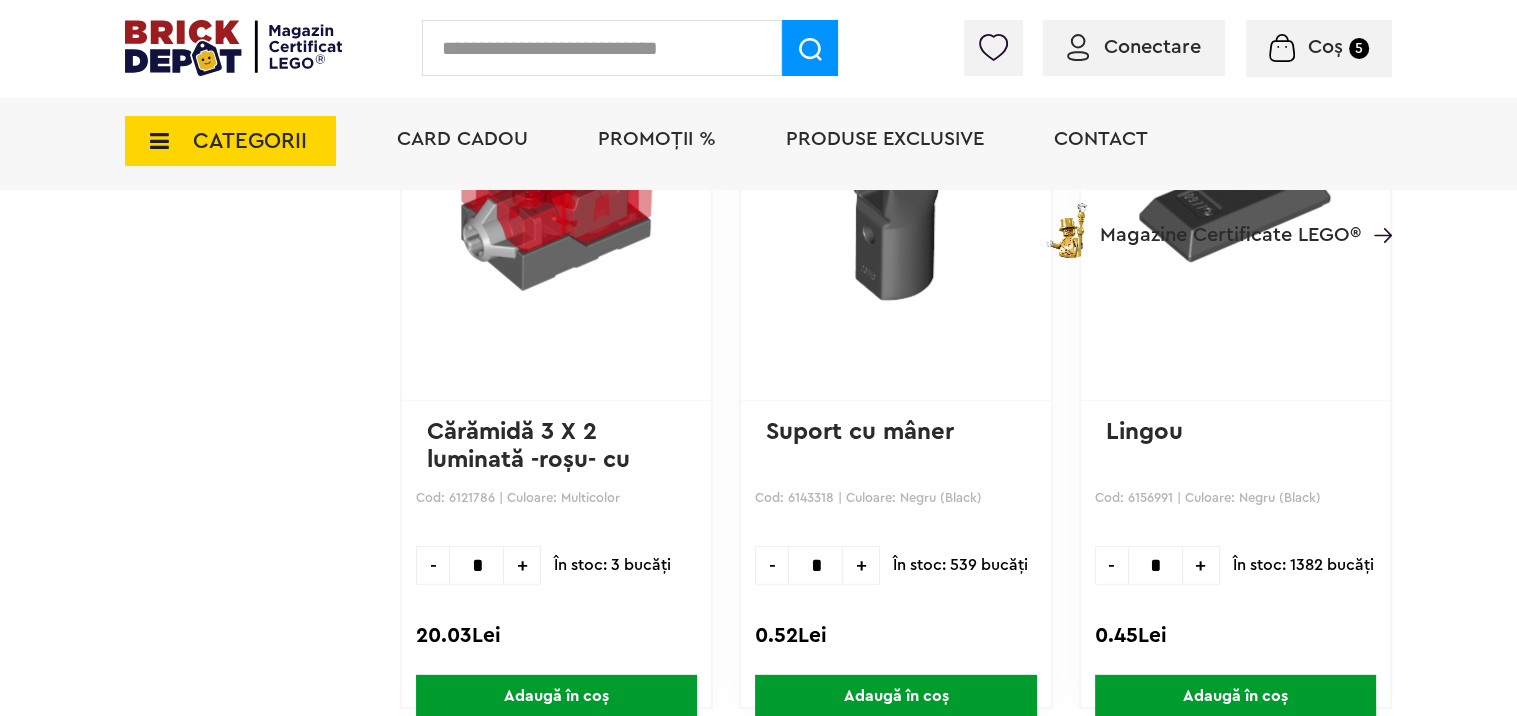 click on "Adaugă în coș" at bounding box center [556, 696] 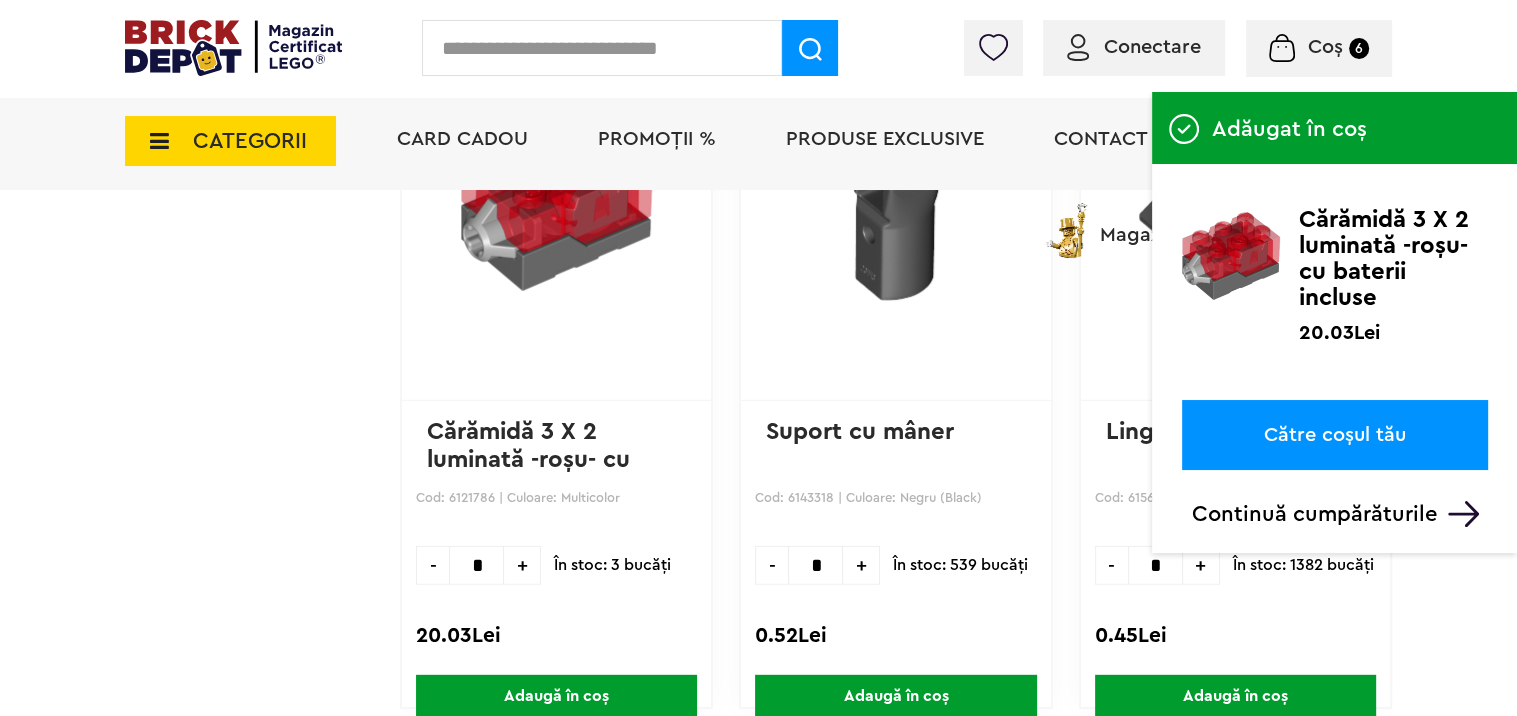 click on "Continuă cumpărăturile" at bounding box center (1340, 514) 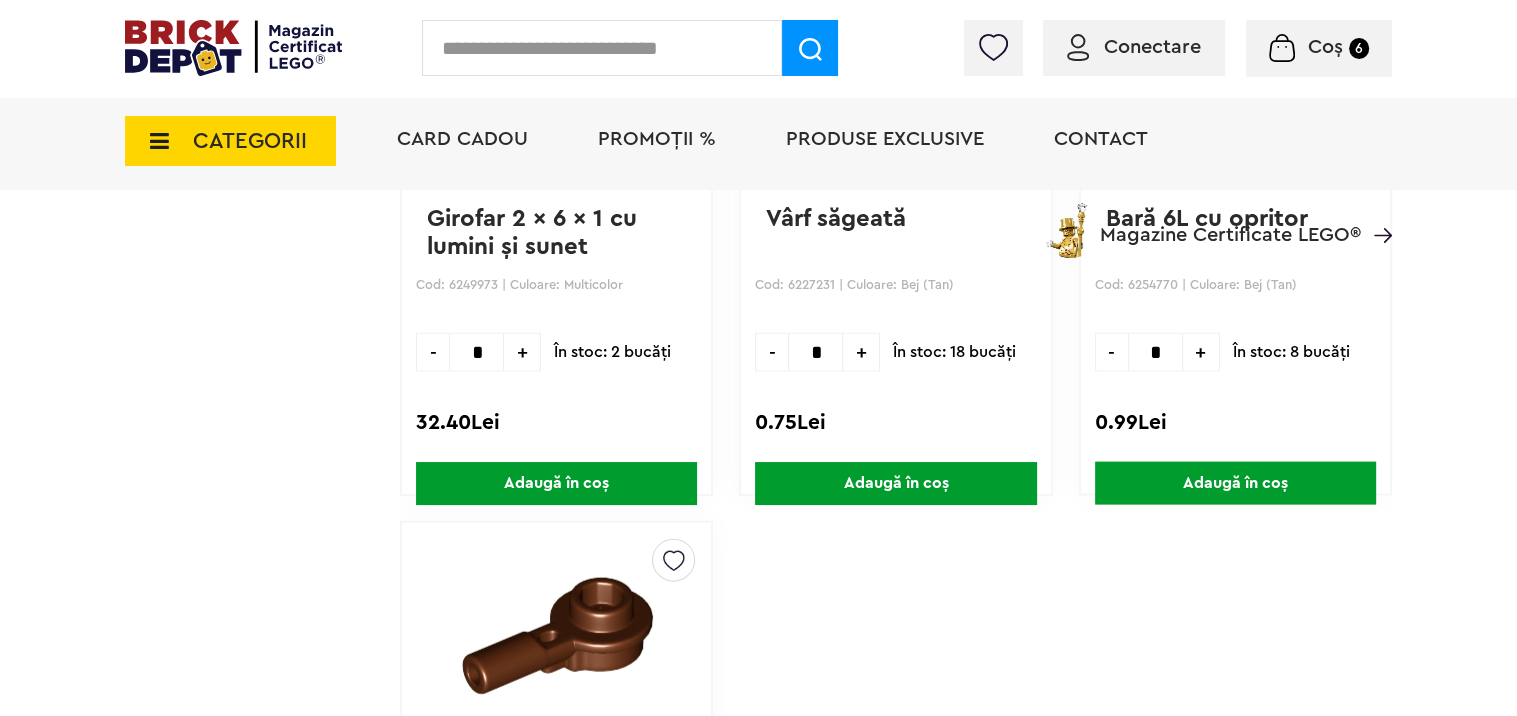 scroll, scrollTop: 110332, scrollLeft: 0, axis: vertical 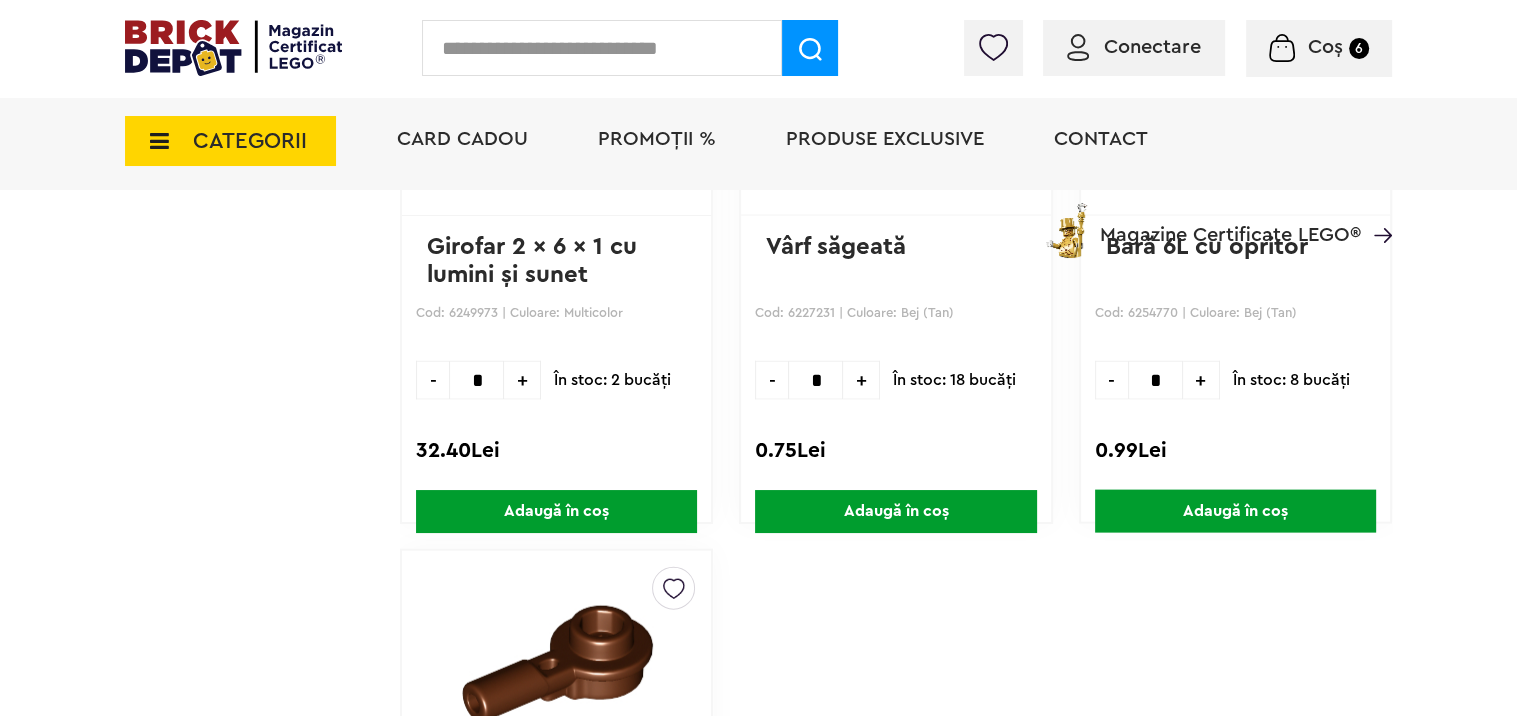 click on "Produse exclusive" at bounding box center (885, 139) 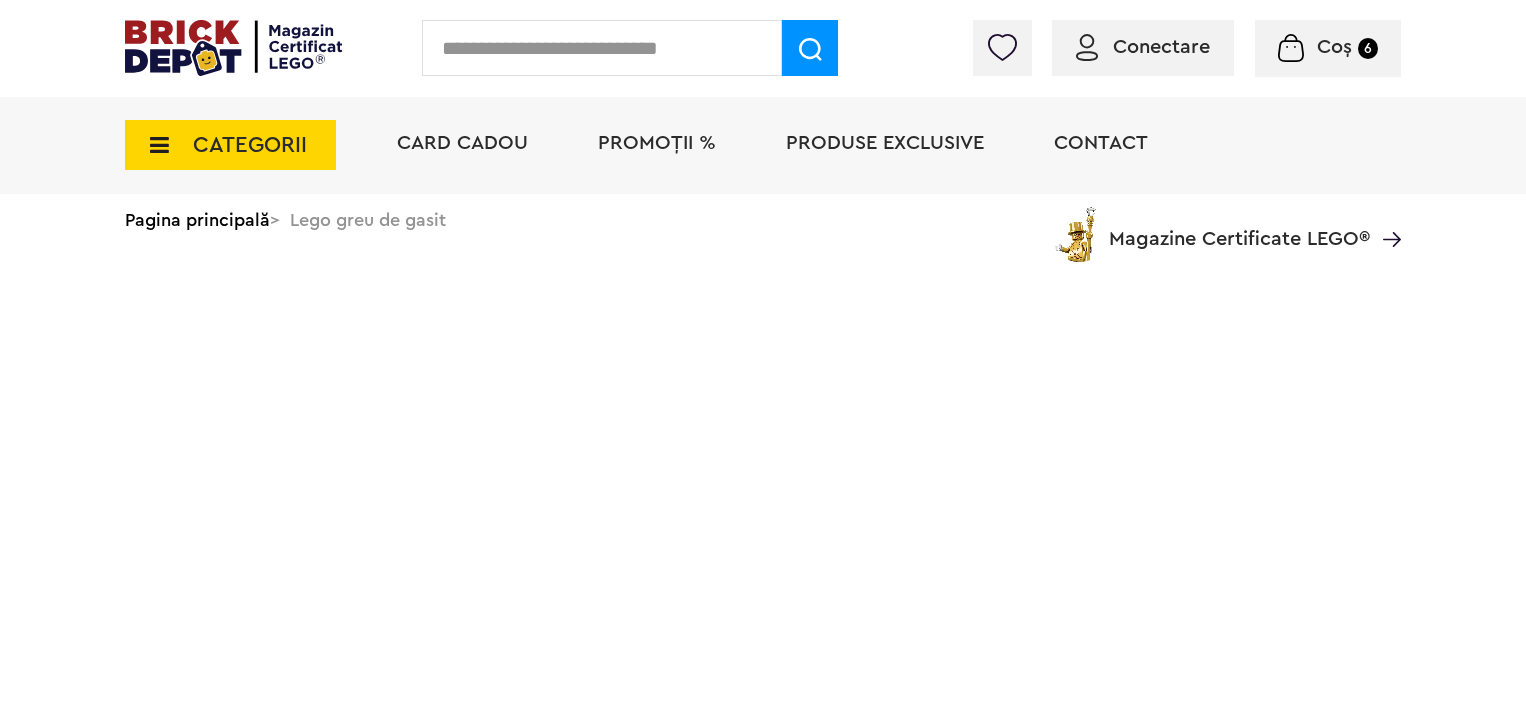 scroll, scrollTop: 0, scrollLeft: 0, axis: both 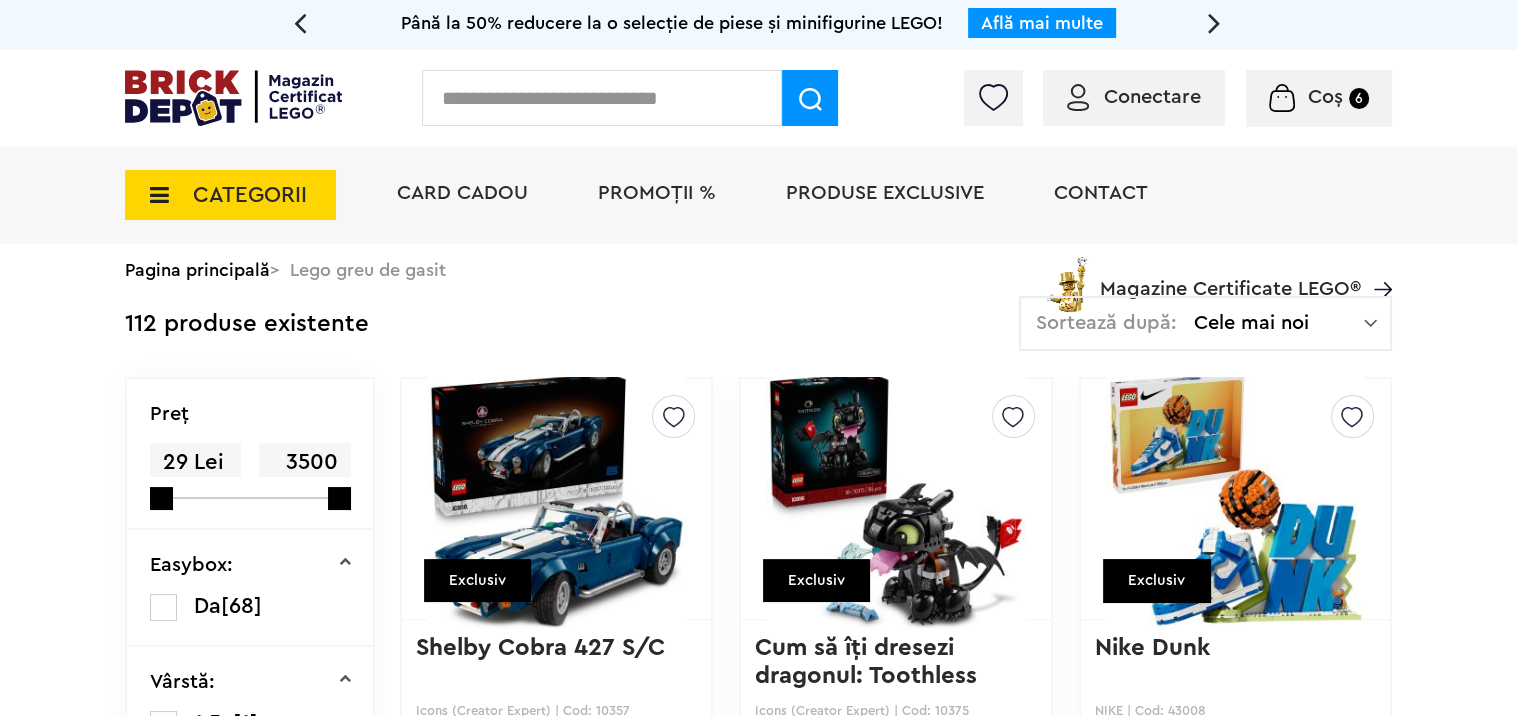 click on "CATEGORII" at bounding box center [230, 195] 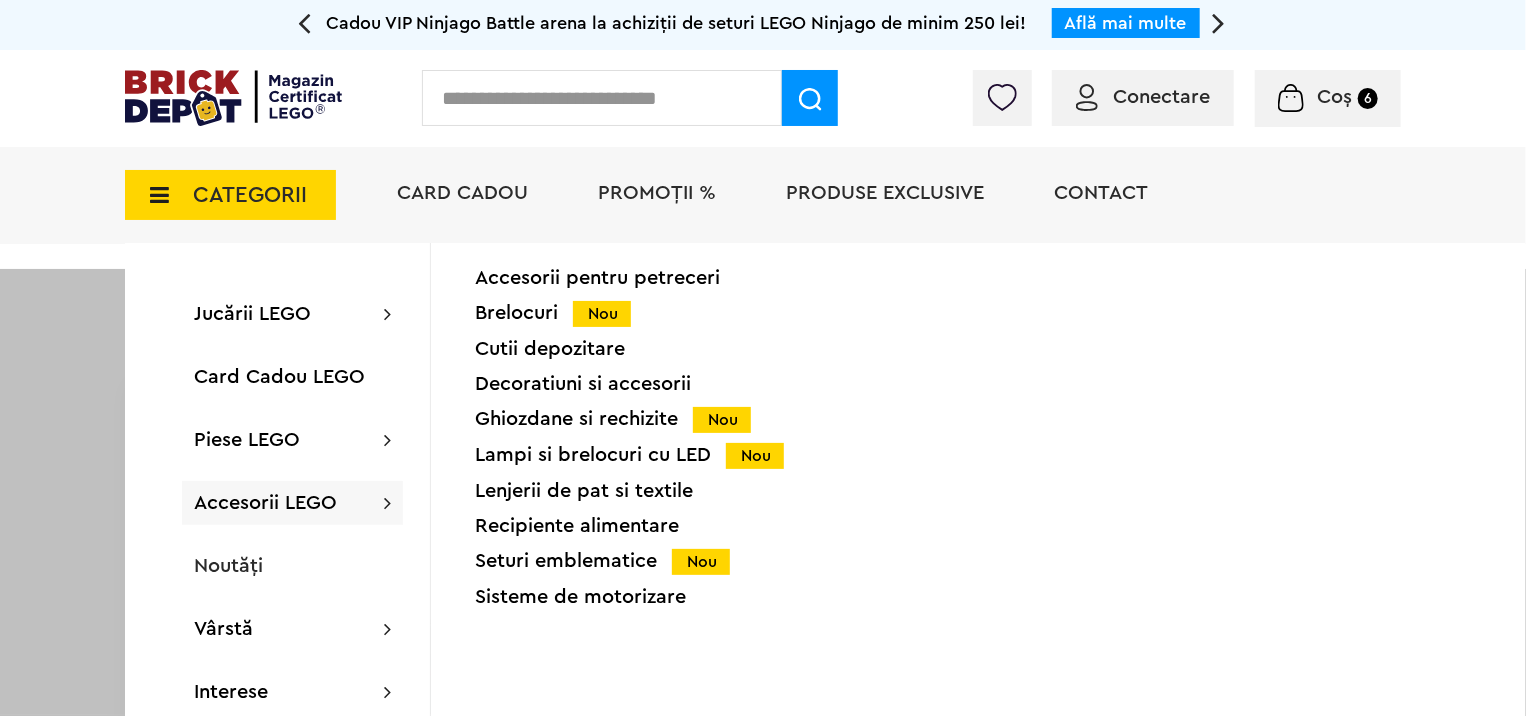 click on "Seturi emblematice Nou" at bounding box center (642, 561) 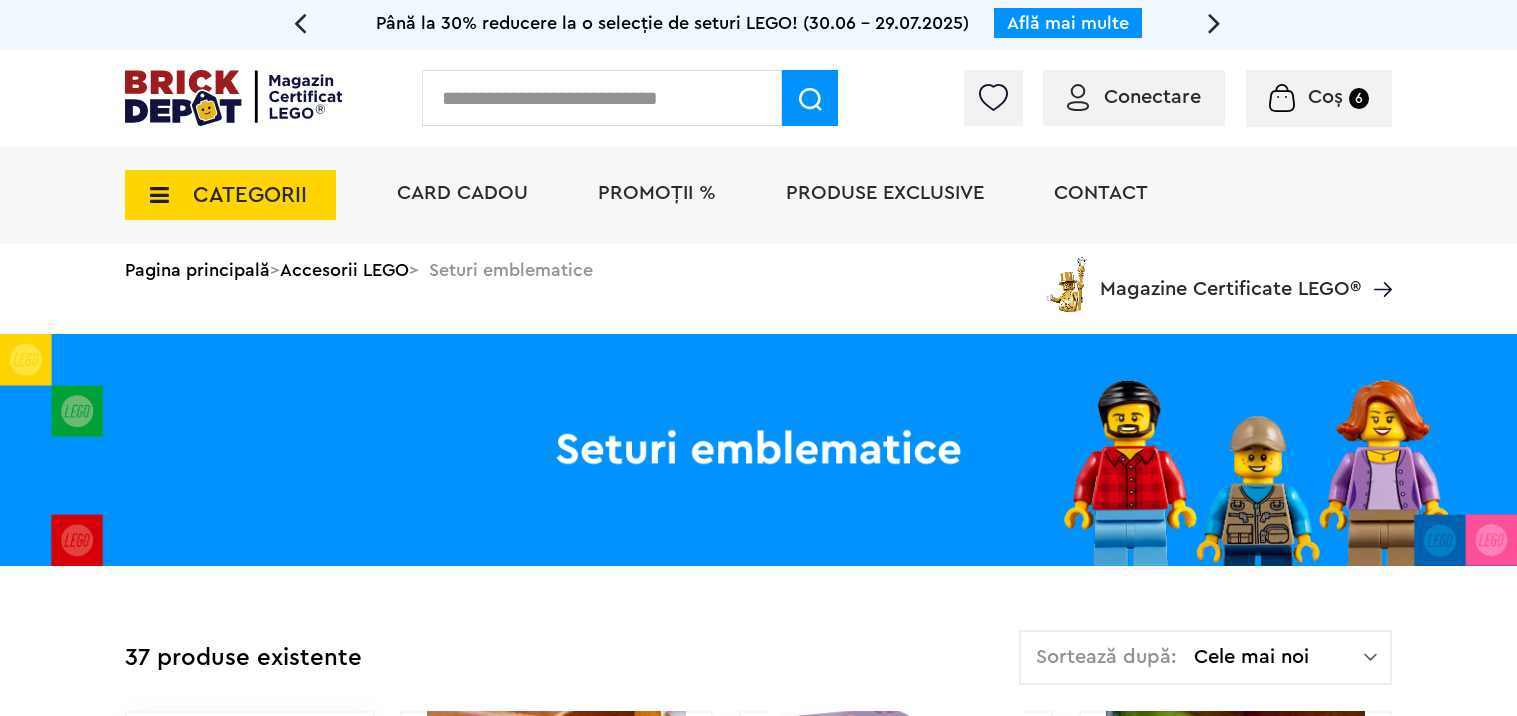 scroll, scrollTop: 0, scrollLeft: 0, axis: both 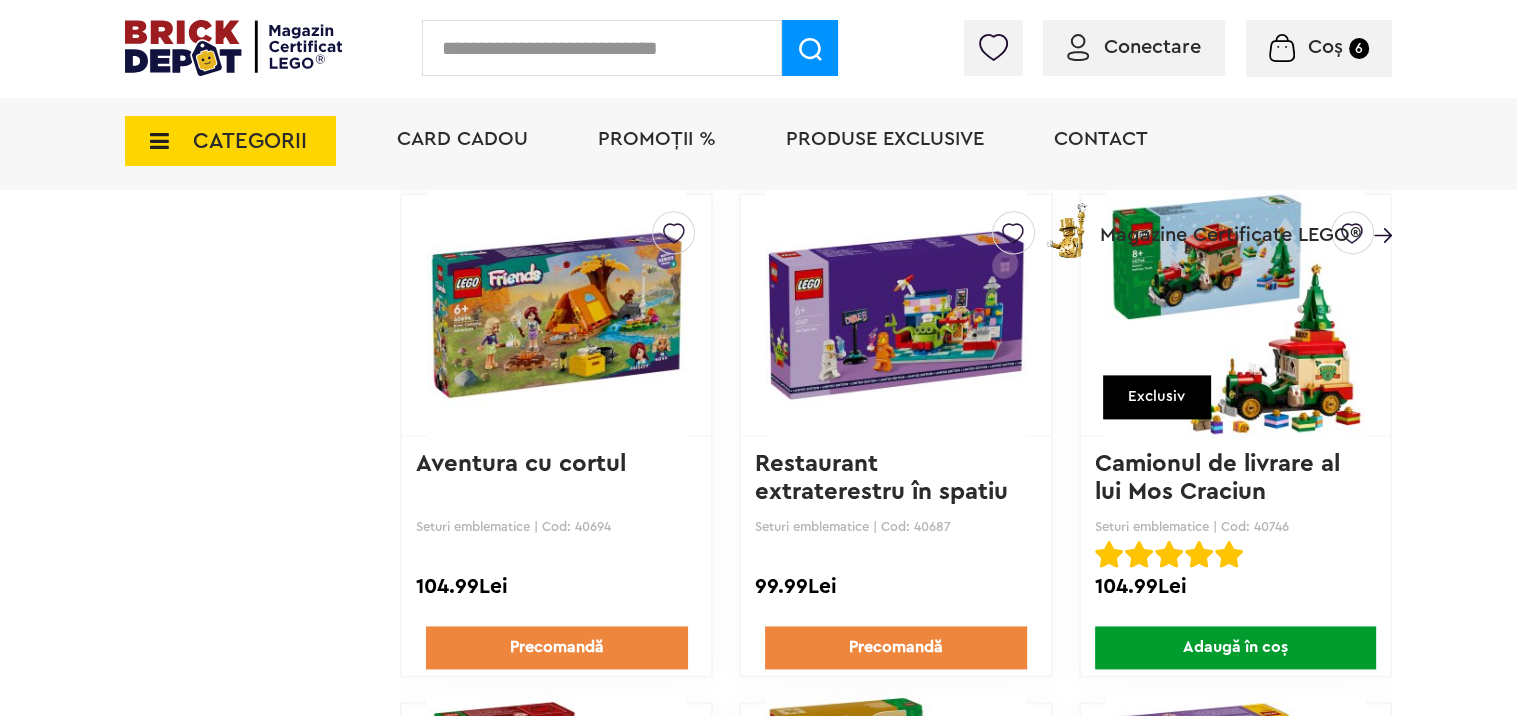 click at bounding box center [153, 141] 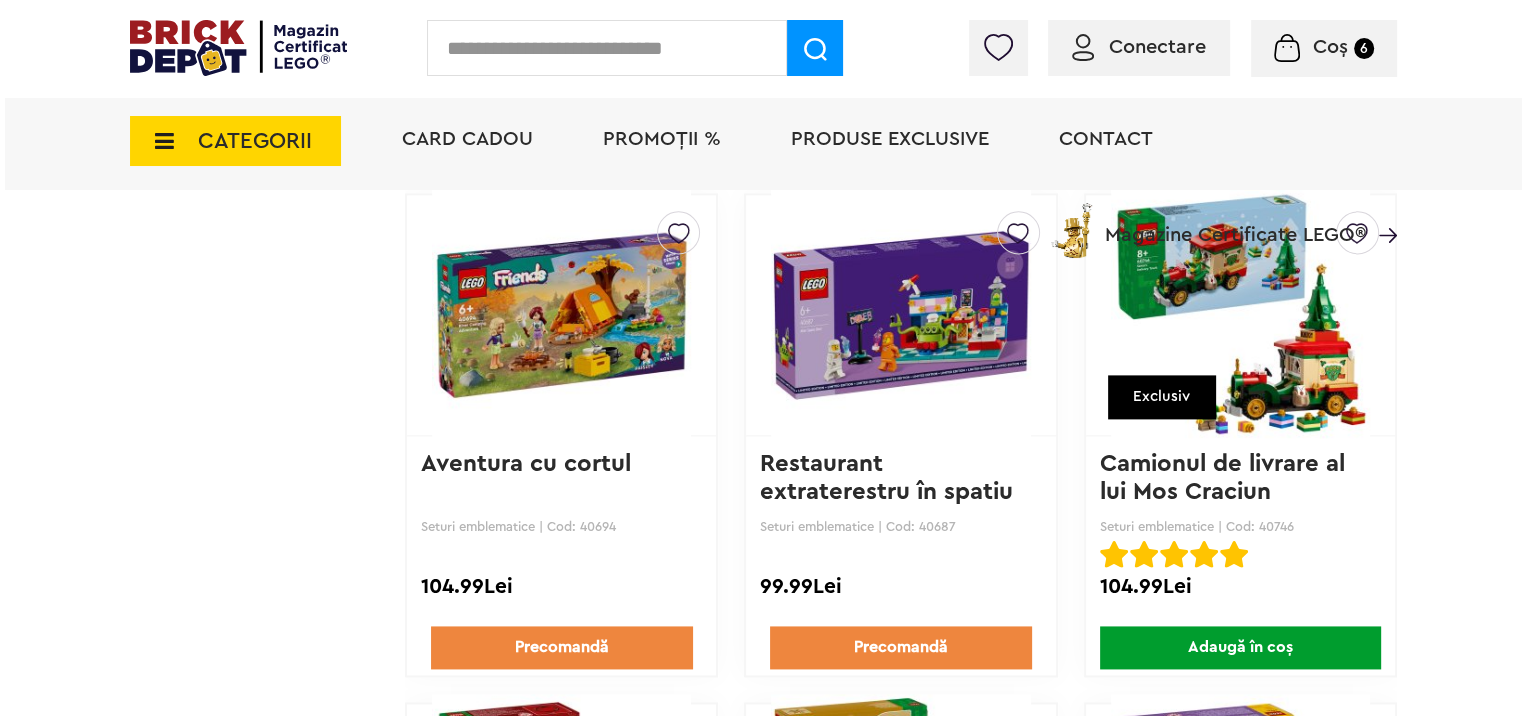 scroll, scrollTop: 2601, scrollLeft: 0, axis: vertical 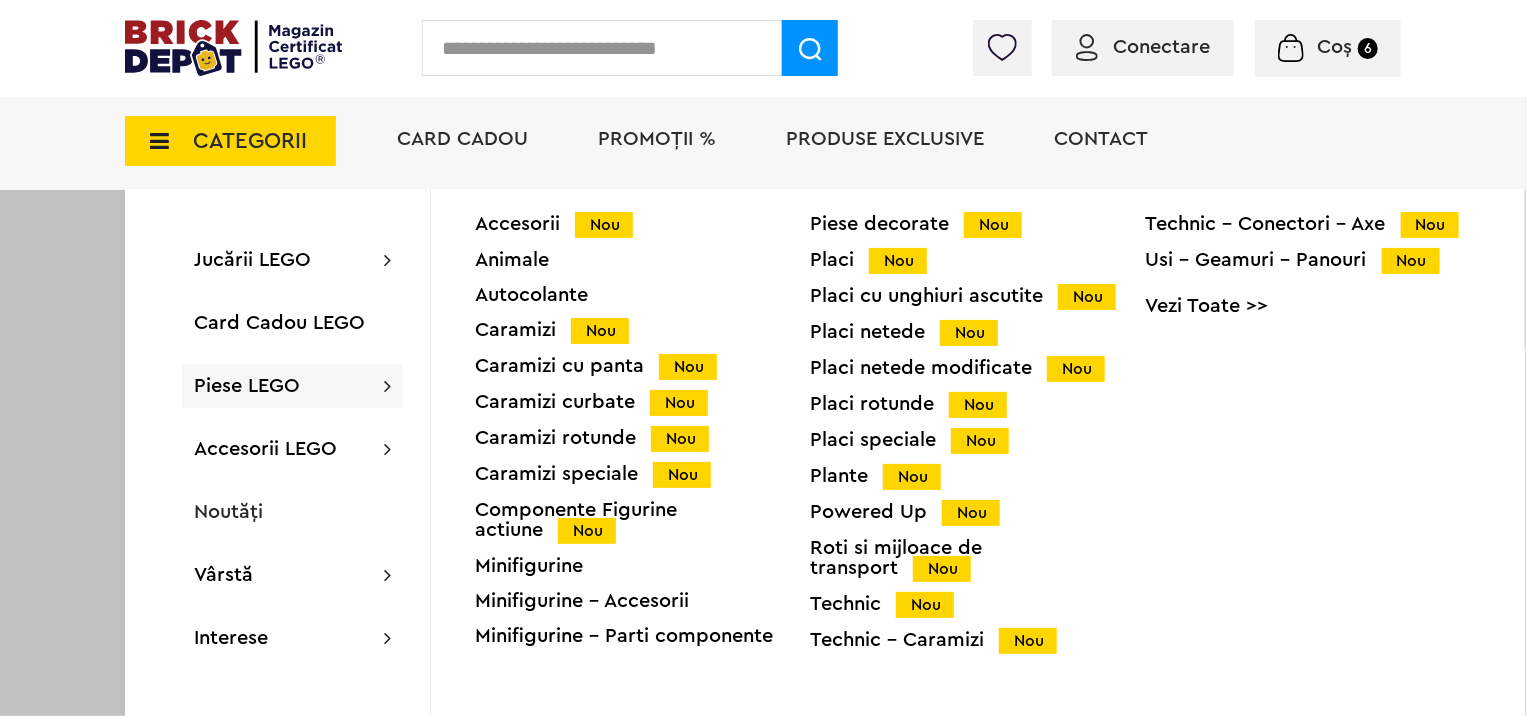 click on "Caramizi cu panta Nou" at bounding box center [642, 366] 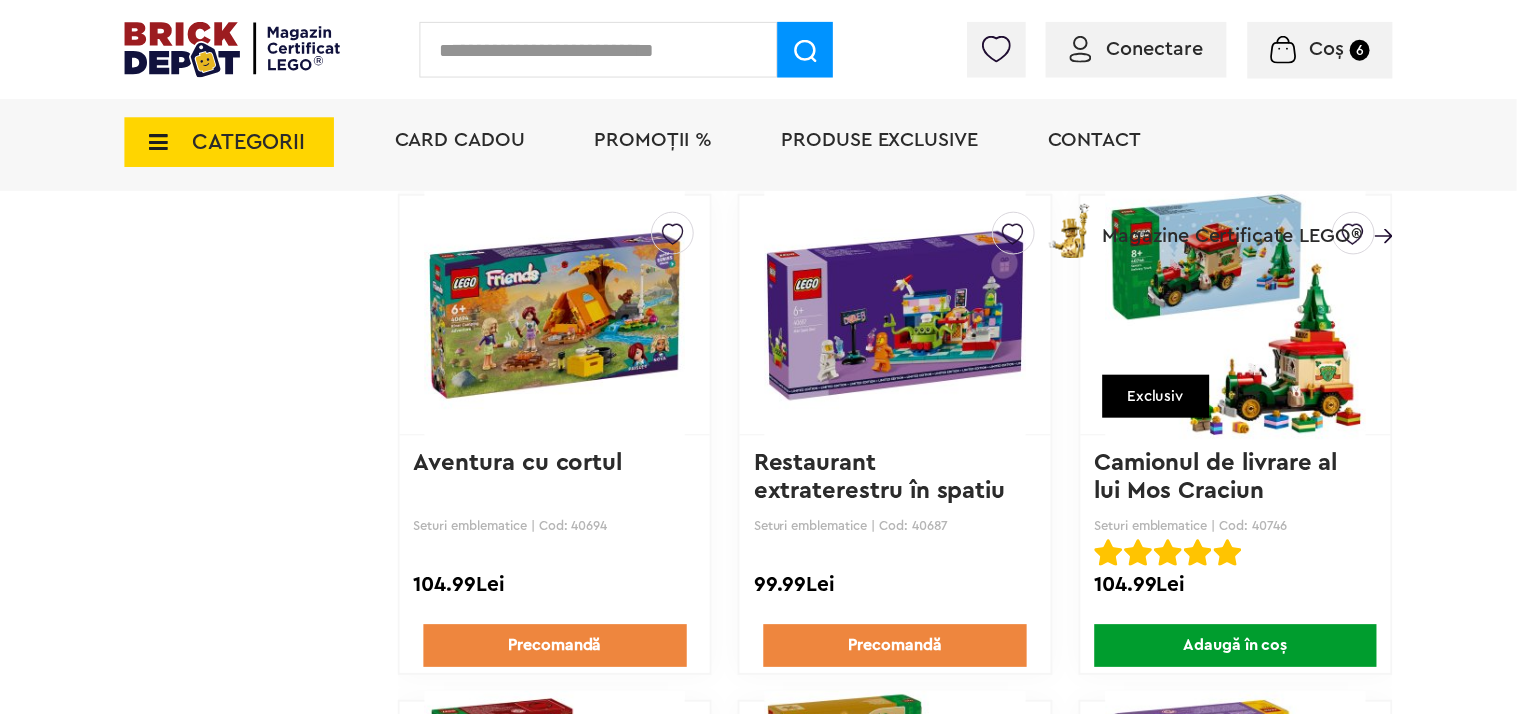 scroll, scrollTop: 2600, scrollLeft: 0, axis: vertical 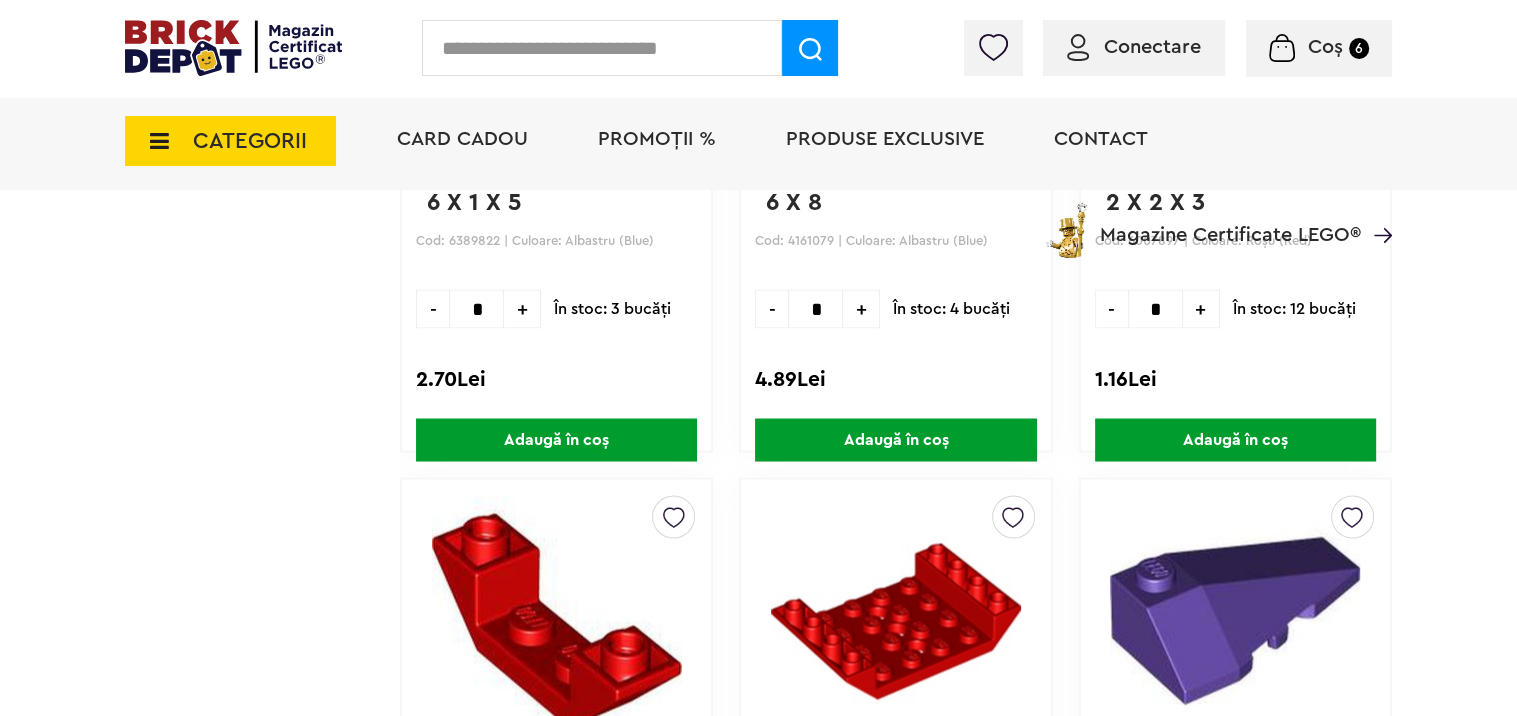 click on "+" at bounding box center (522, 308) 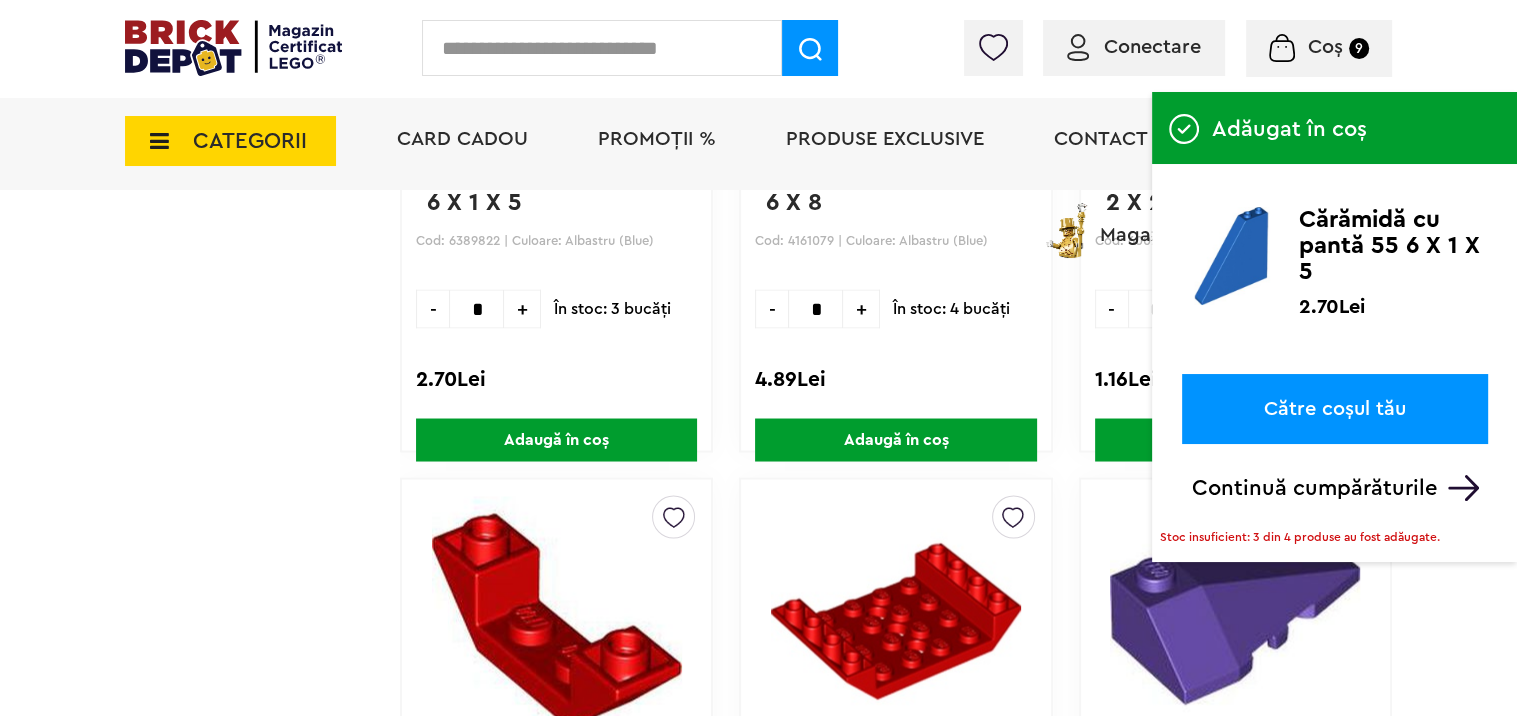 drag, startPoint x: 1262, startPoint y: 495, endPoint x: 1172, endPoint y: 497, distance: 90.02222 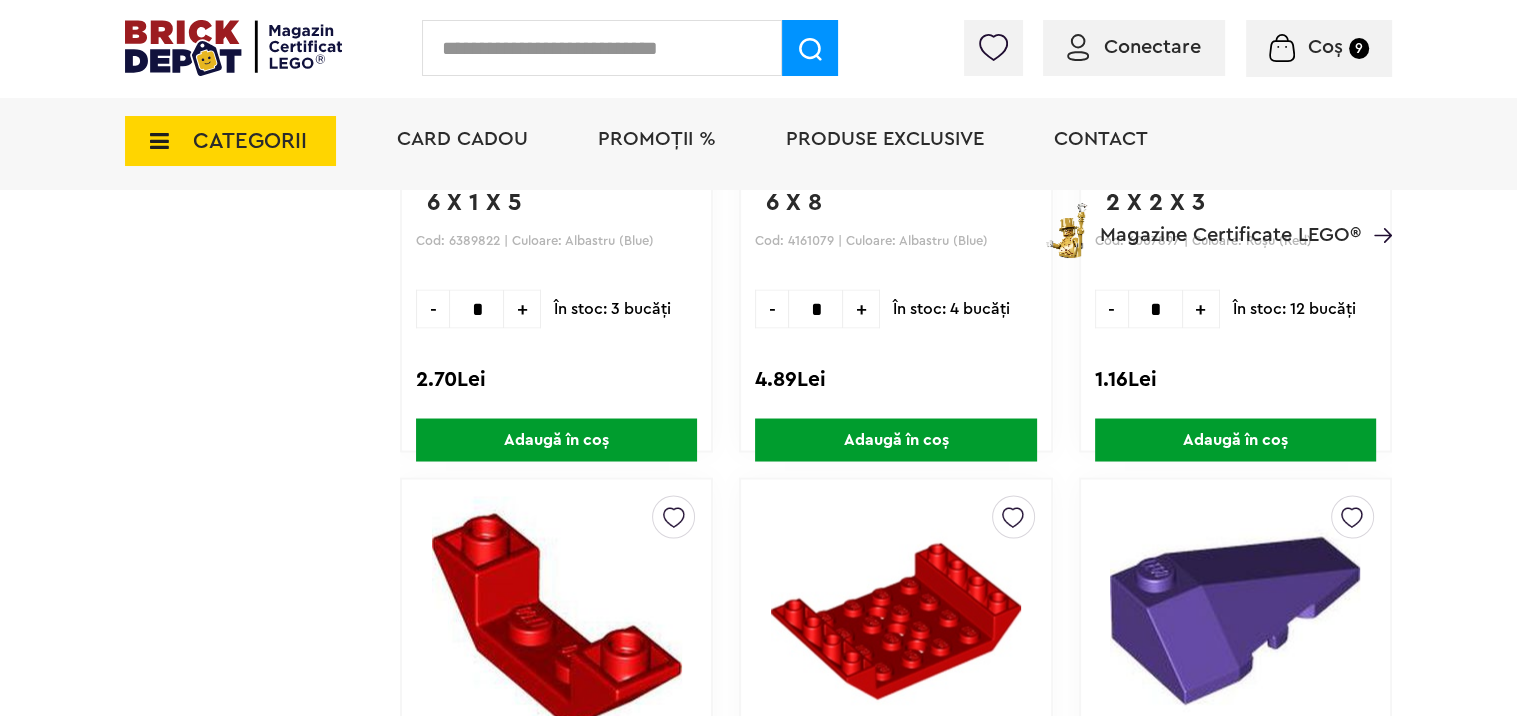 click on "*" at bounding box center (476, 308) 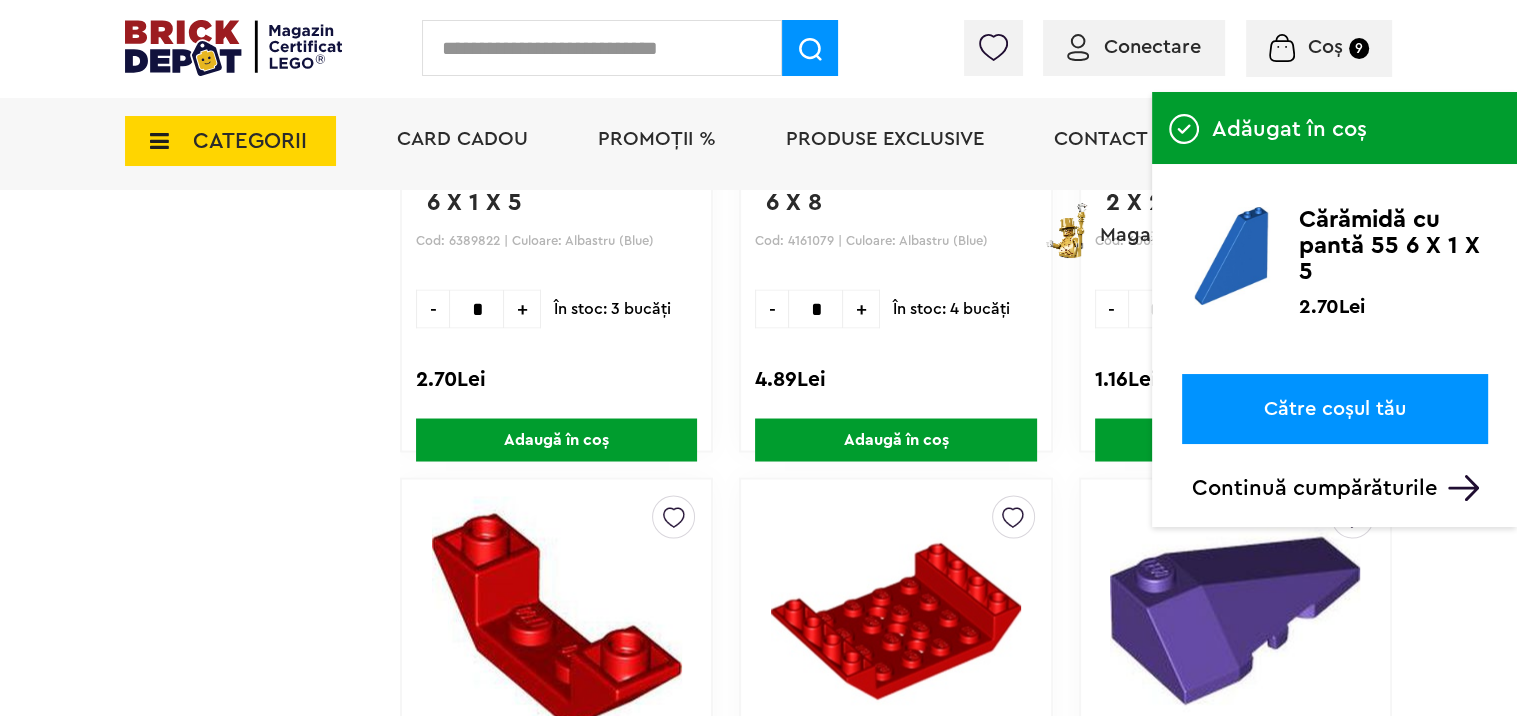 click on "Continuă cumpărăturile" at bounding box center [1340, 488] 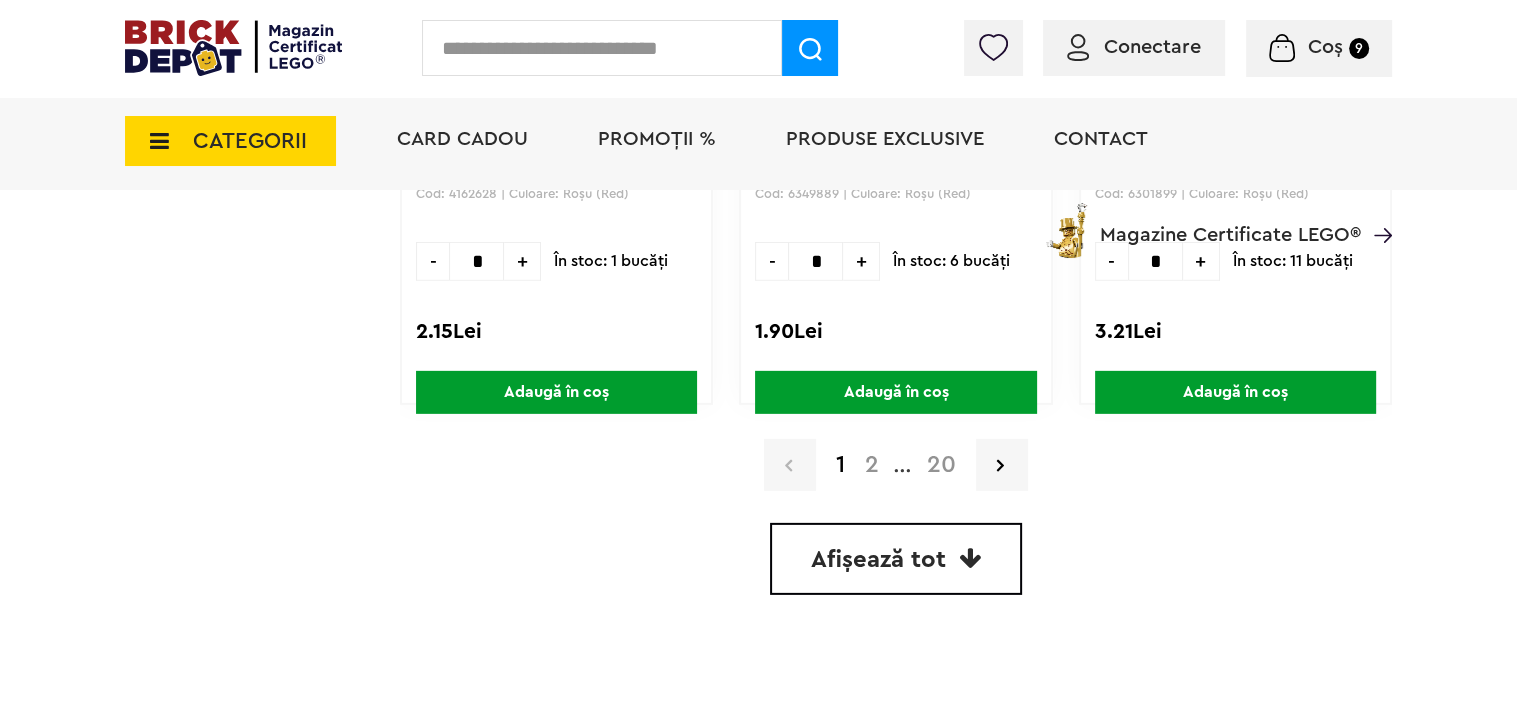 scroll, scrollTop: 6040, scrollLeft: 0, axis: vertical 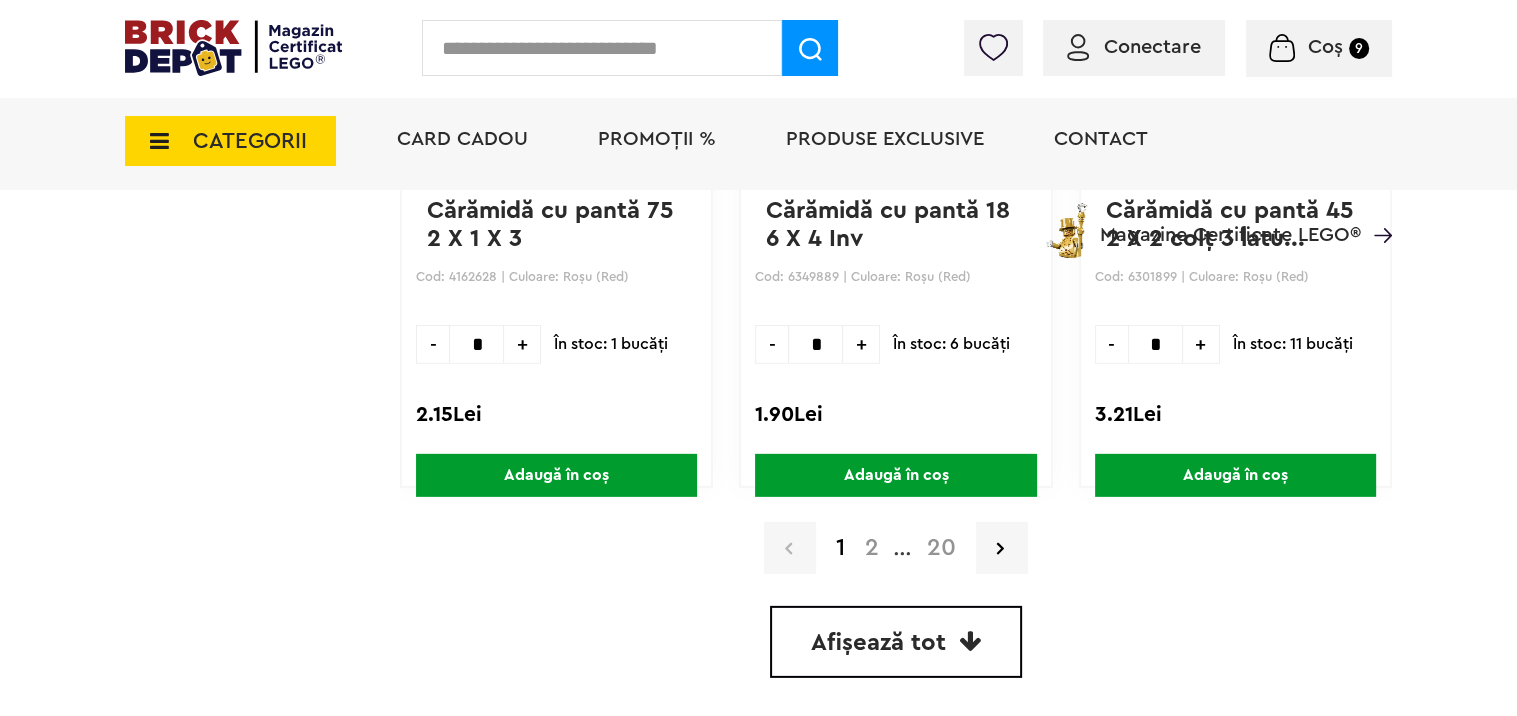 click at bounding box center (602, 48) 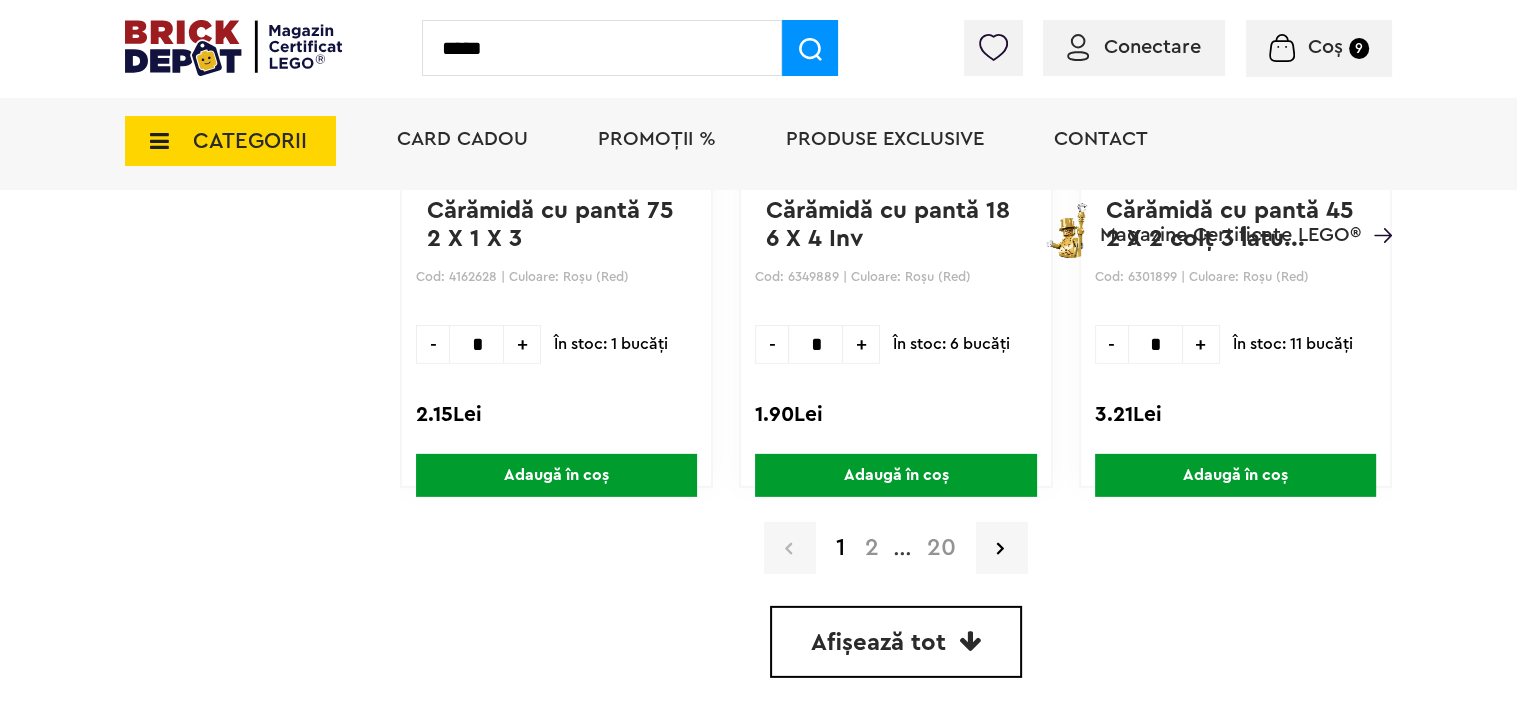 type on "*****" 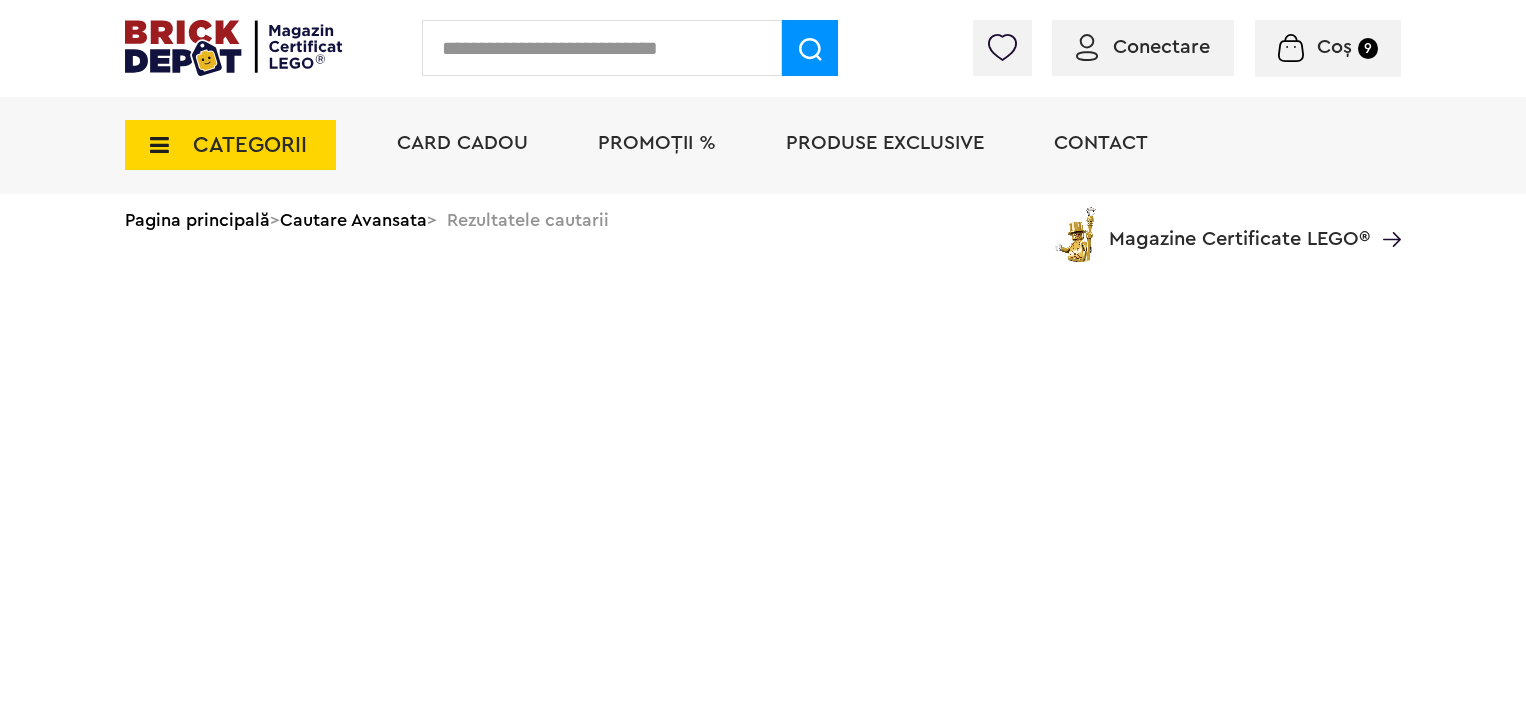 scroll, scrollTop: 0, scrollLeft: 0, axis: both 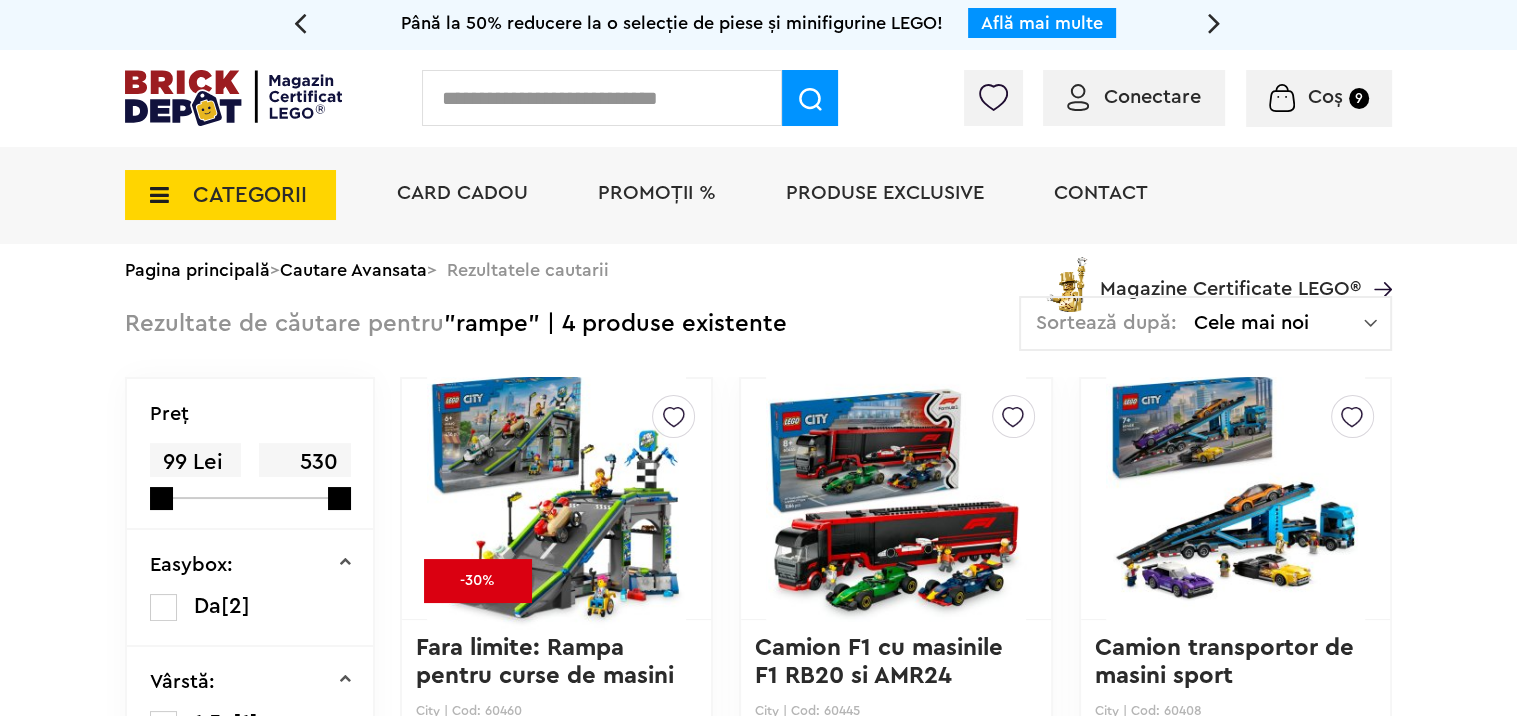 click at bounding box center (602, 98) 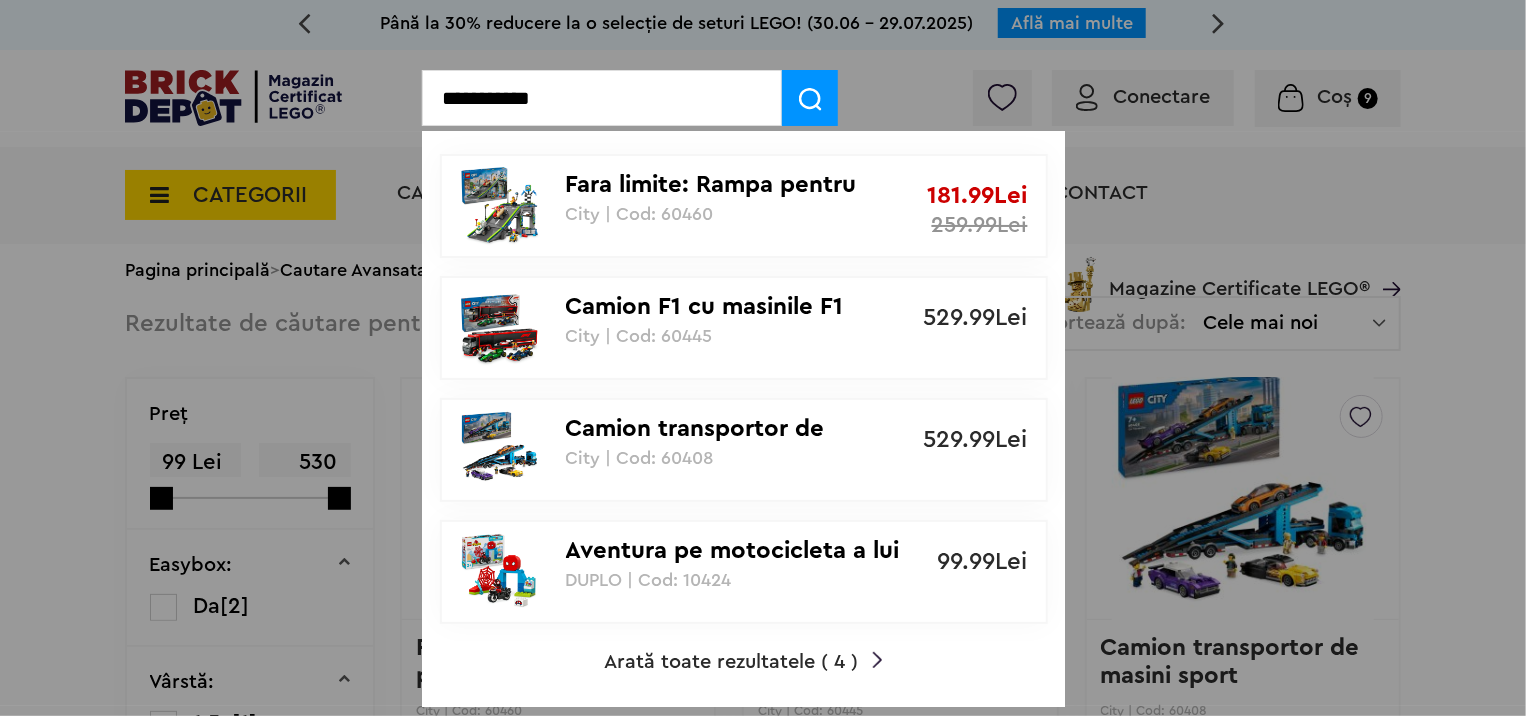 type on "**********" 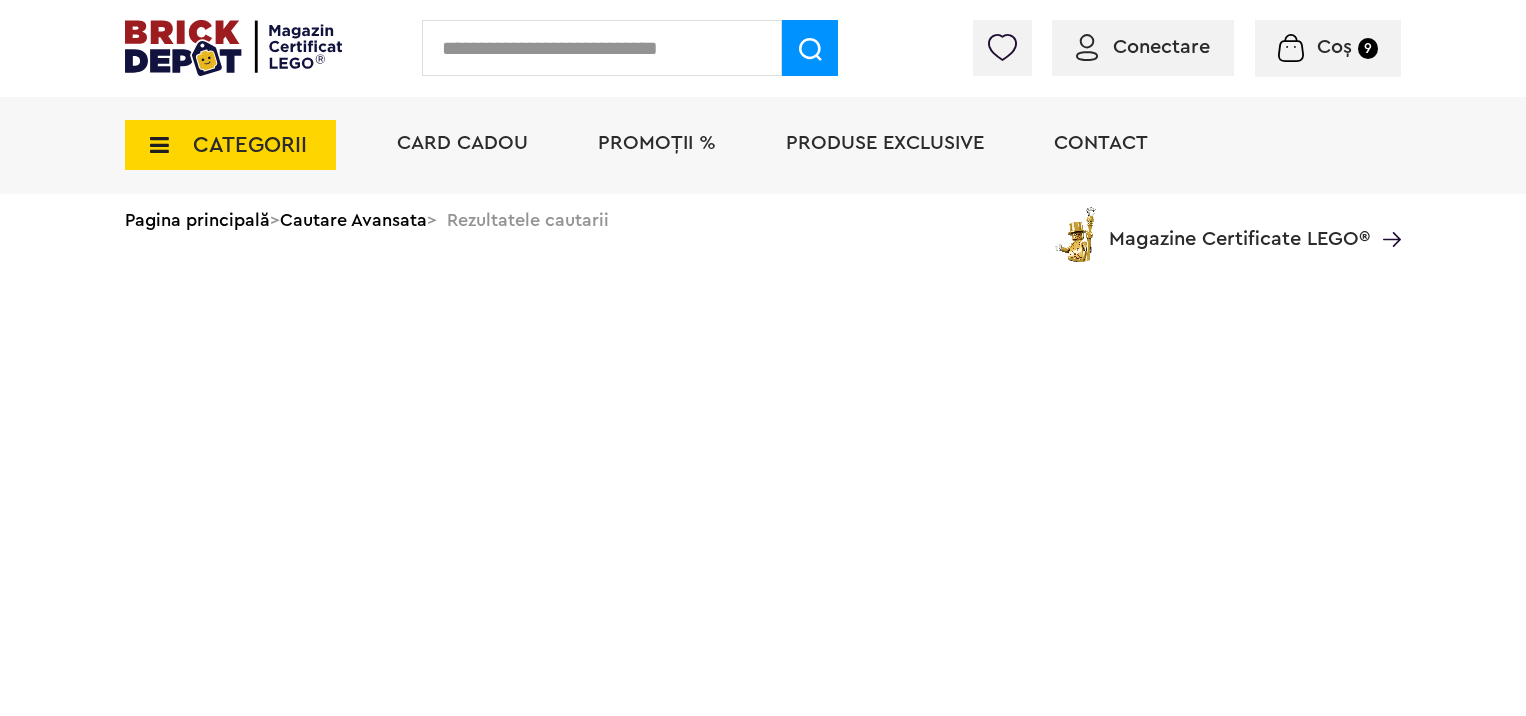 scroll, scrollTop: 0, scrollLeft: 0, axis: both 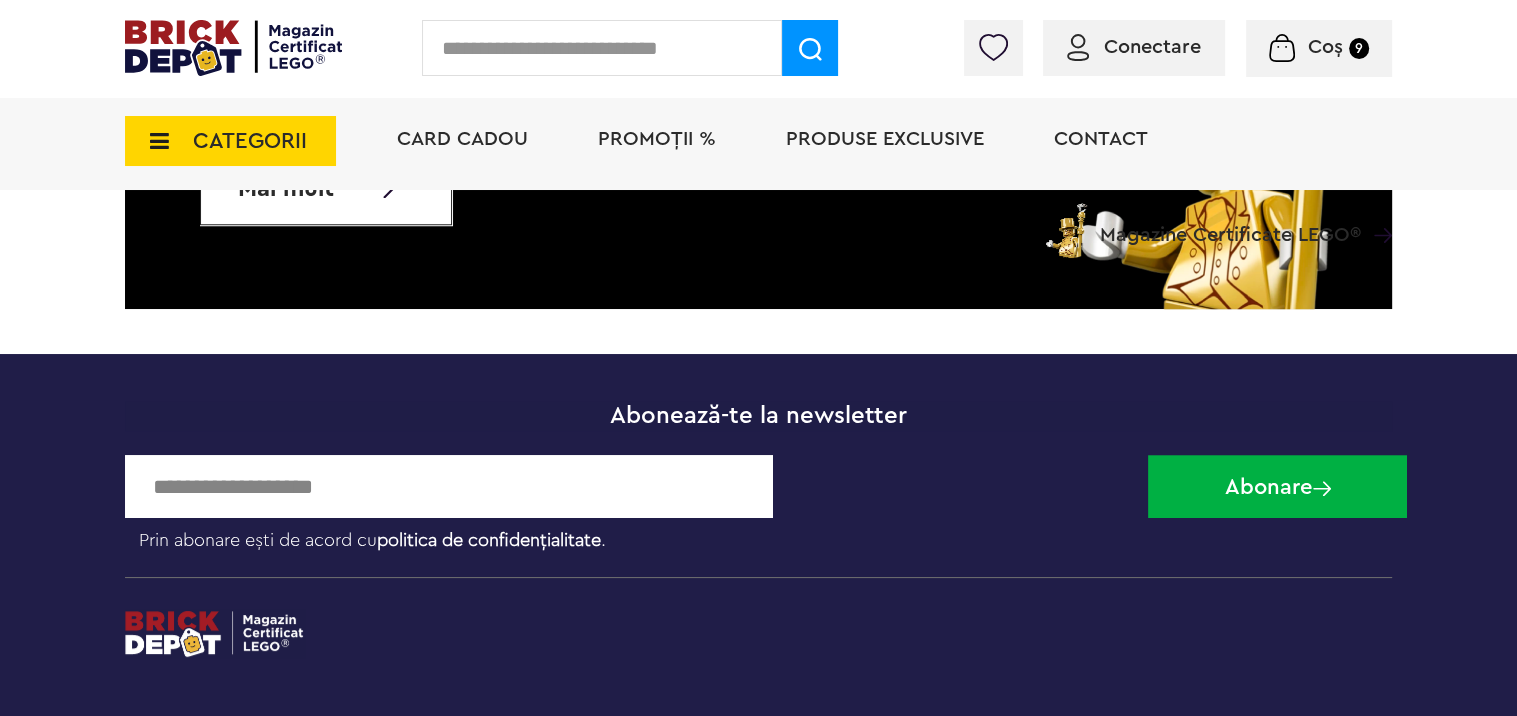 click at bounding box center (153, 141) 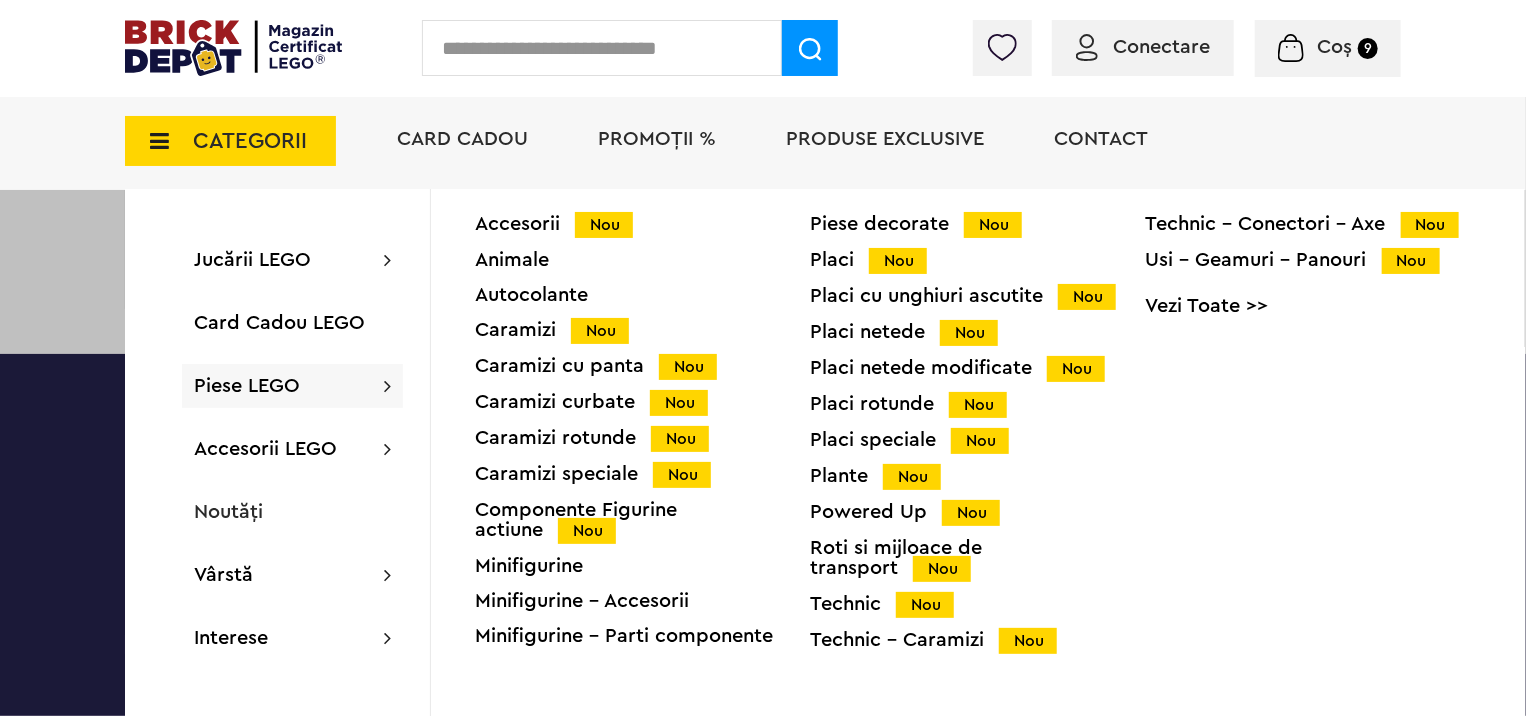 click on "Caramizi curbate Nou" at bounding box center (642, 402) 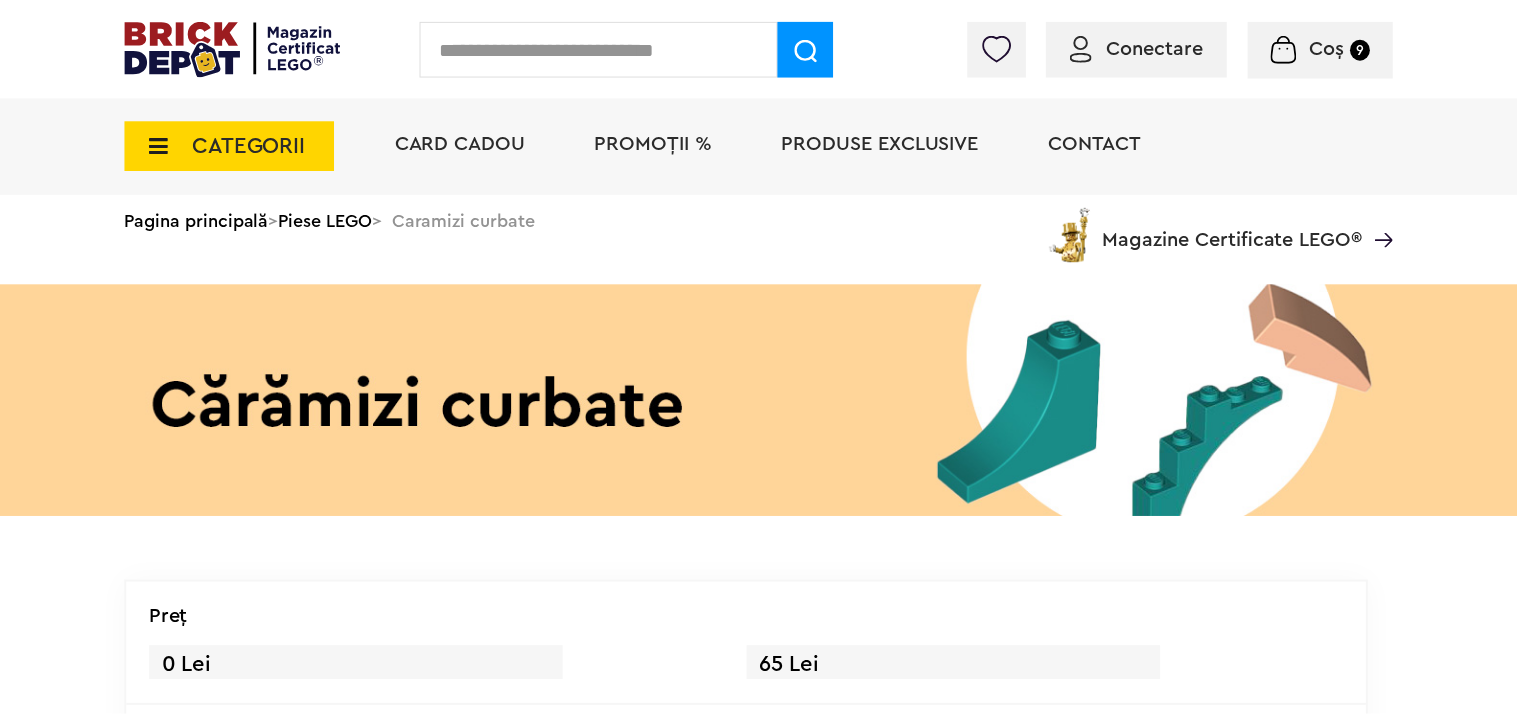 scroll, scrollTop: 0, scrollLeft: 0, axis: both 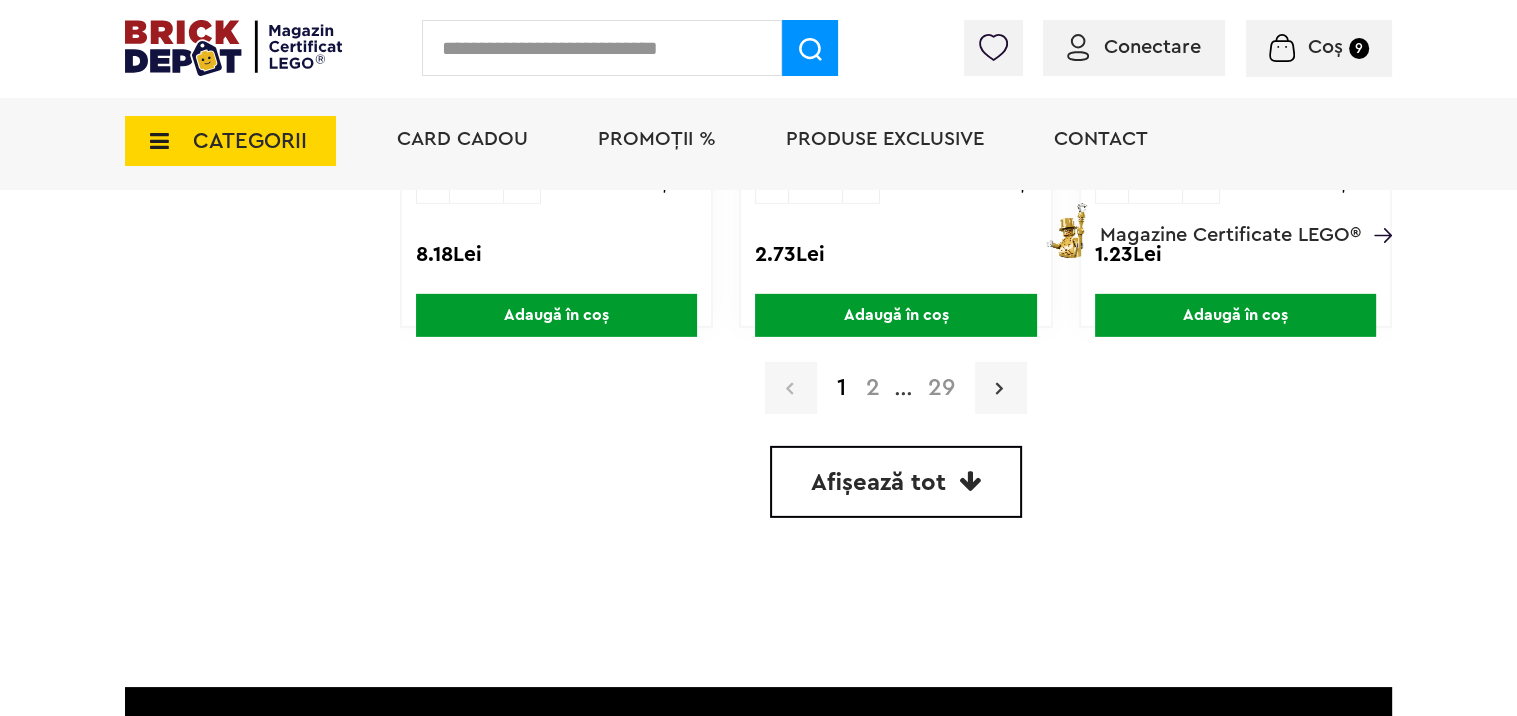 click at bounding box center (999, 388) 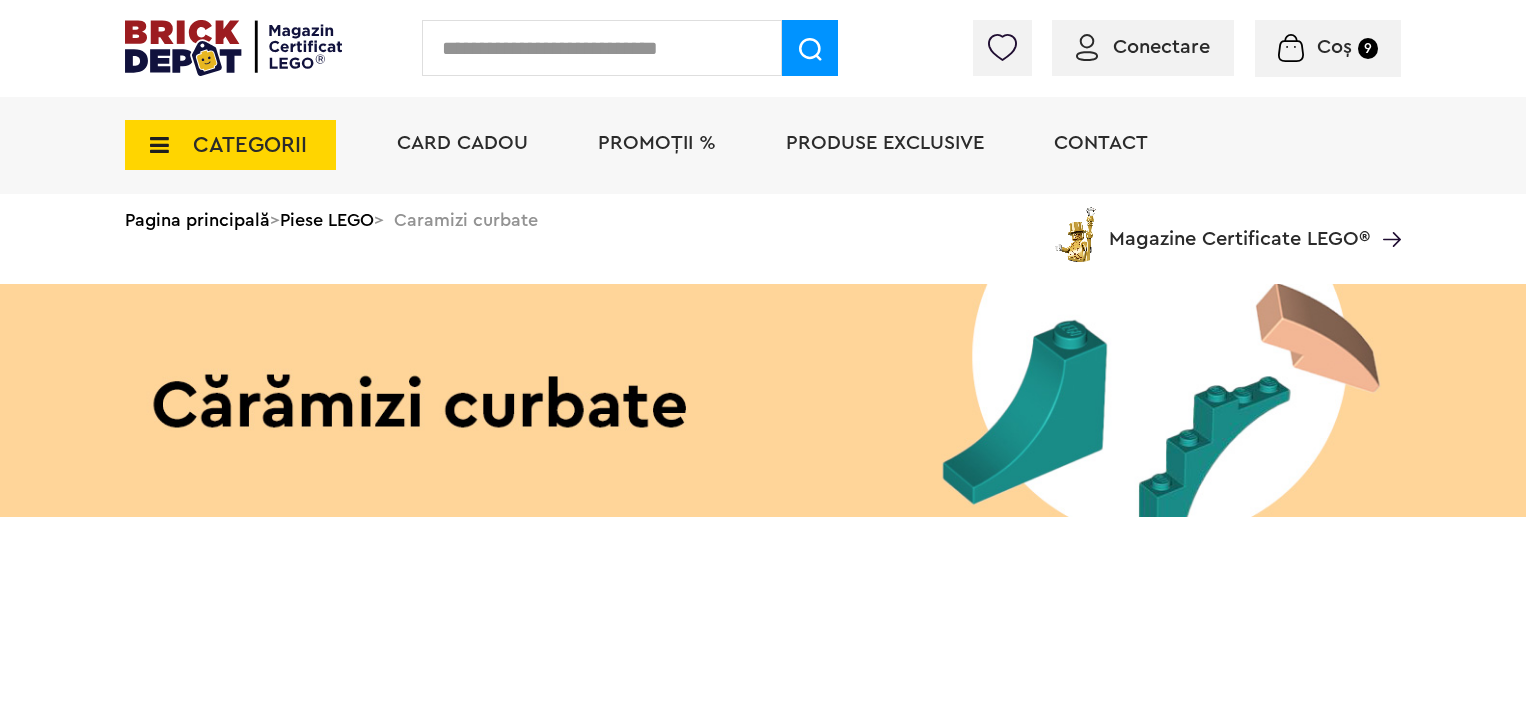 scroll, scrollTop: 0, scrollLeft: 0, axis: both 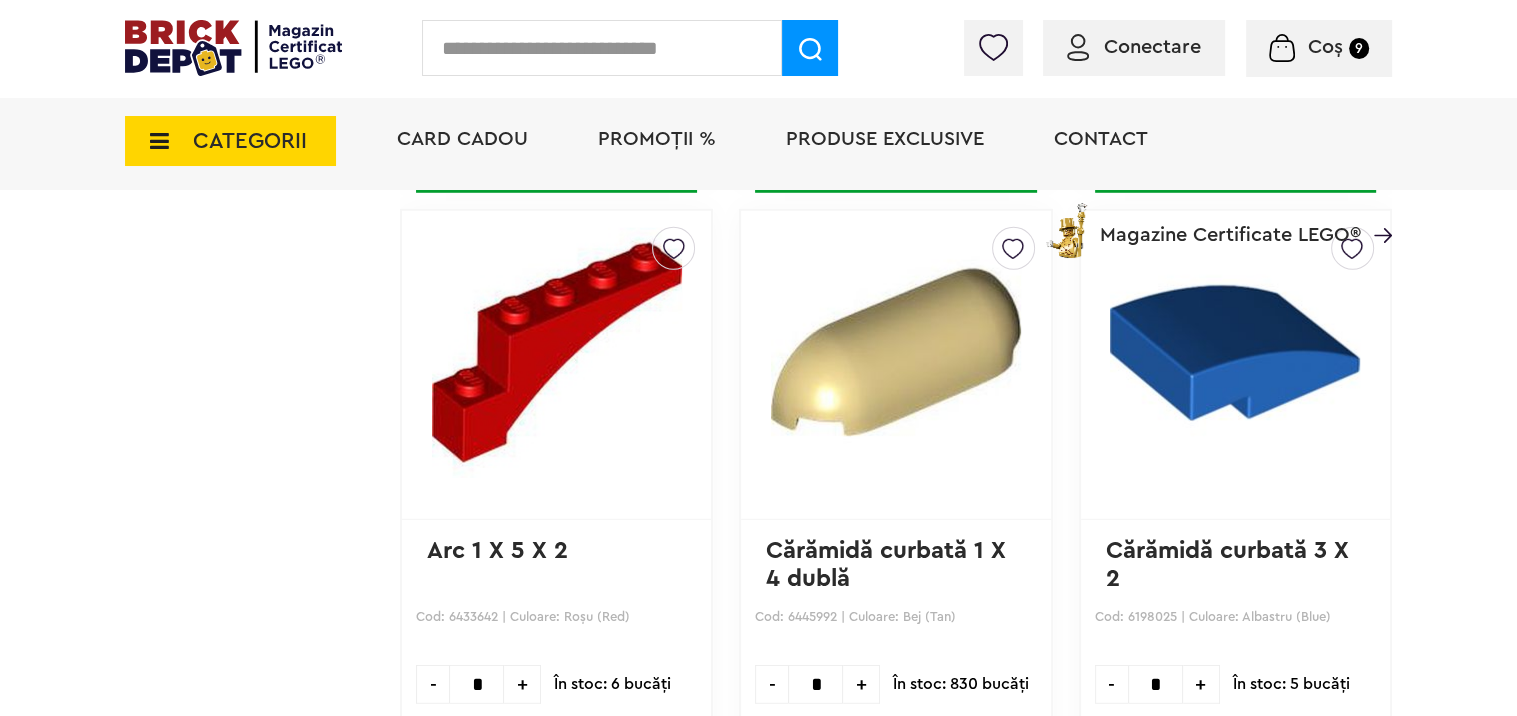 drag, startPoint x: 211, startPoint y: 141, endPoint x: 234, endPoint y: 127, distance: 26.925823 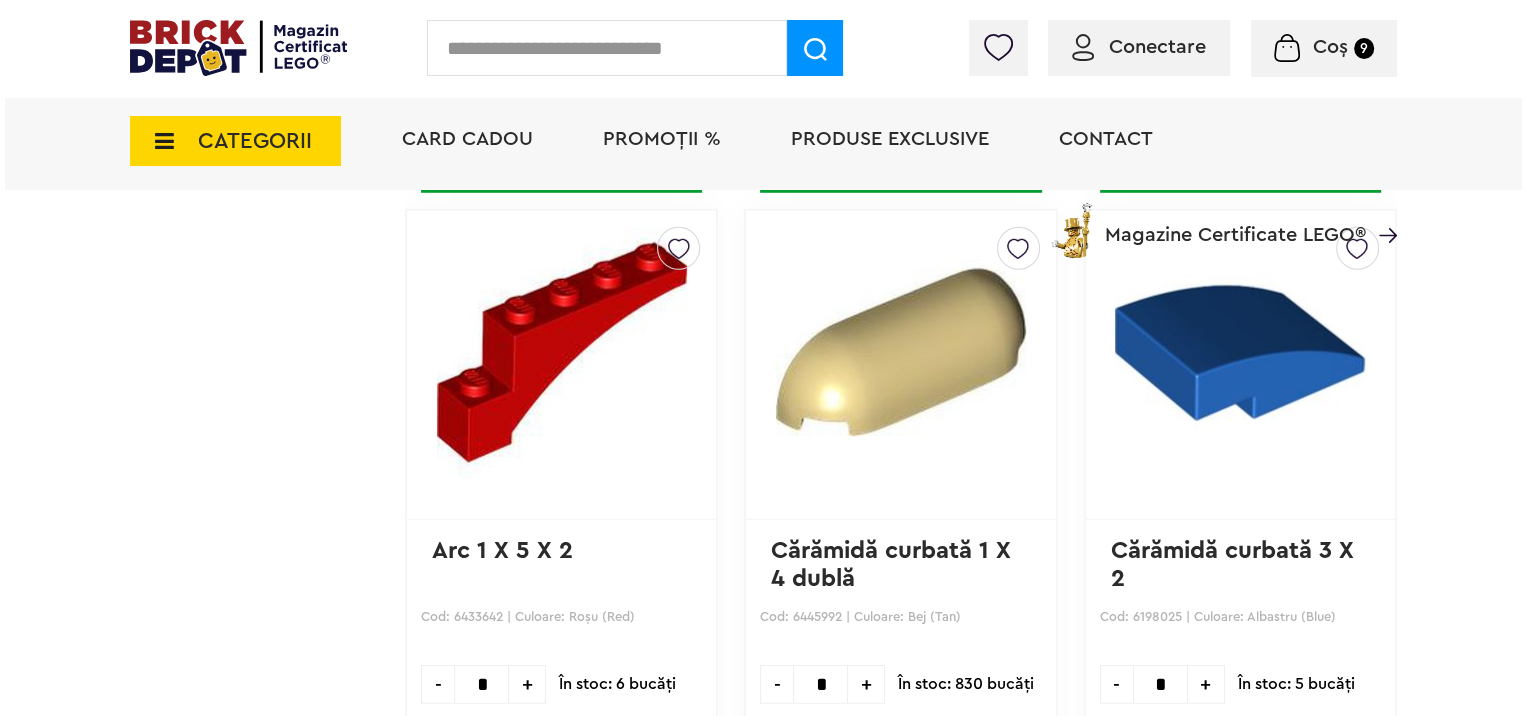 scroll, scrollTop: 5701, scrollLeft: 0, axis: vertical 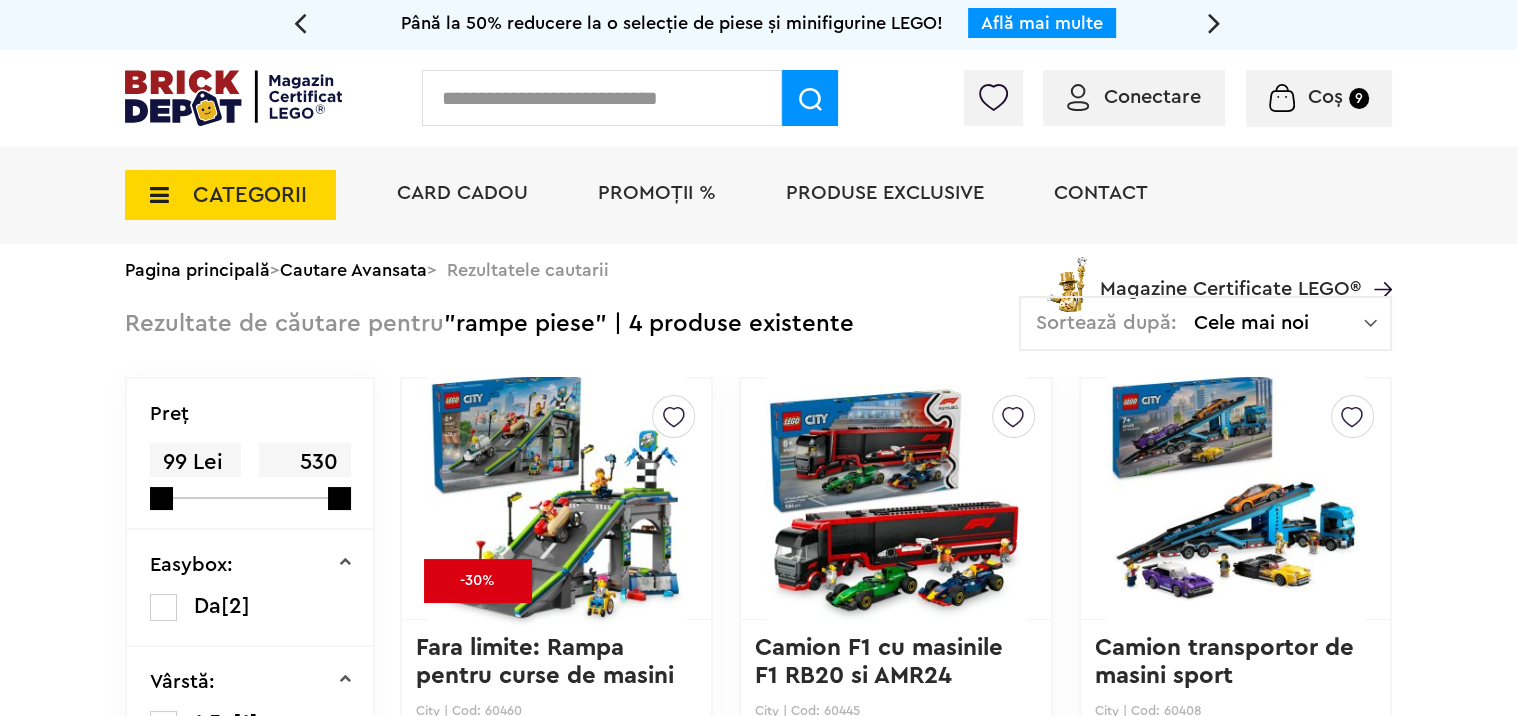 click on "CATEGORII" at bounding box center (230, 195) 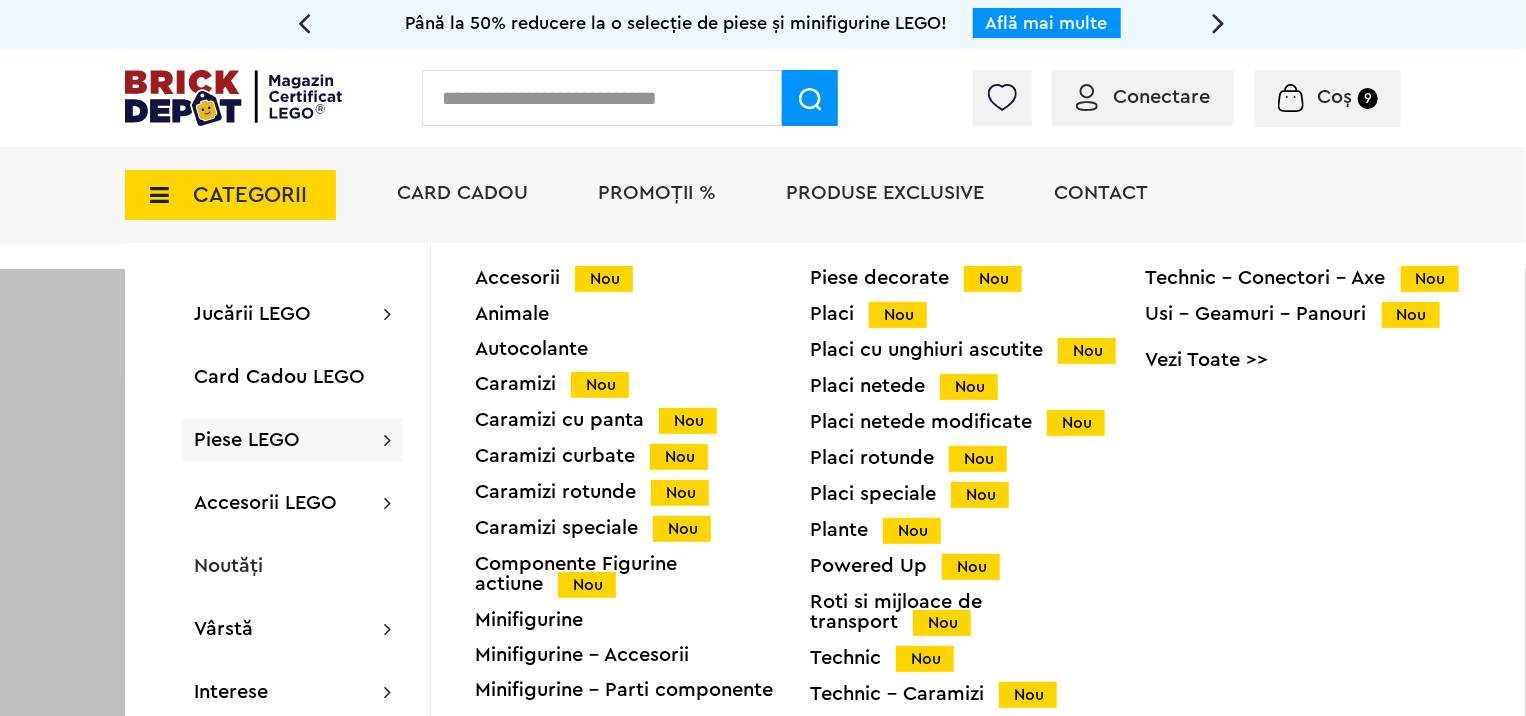 click on "Componente Figurine actiune Nou" at bounding box center (642, 574) 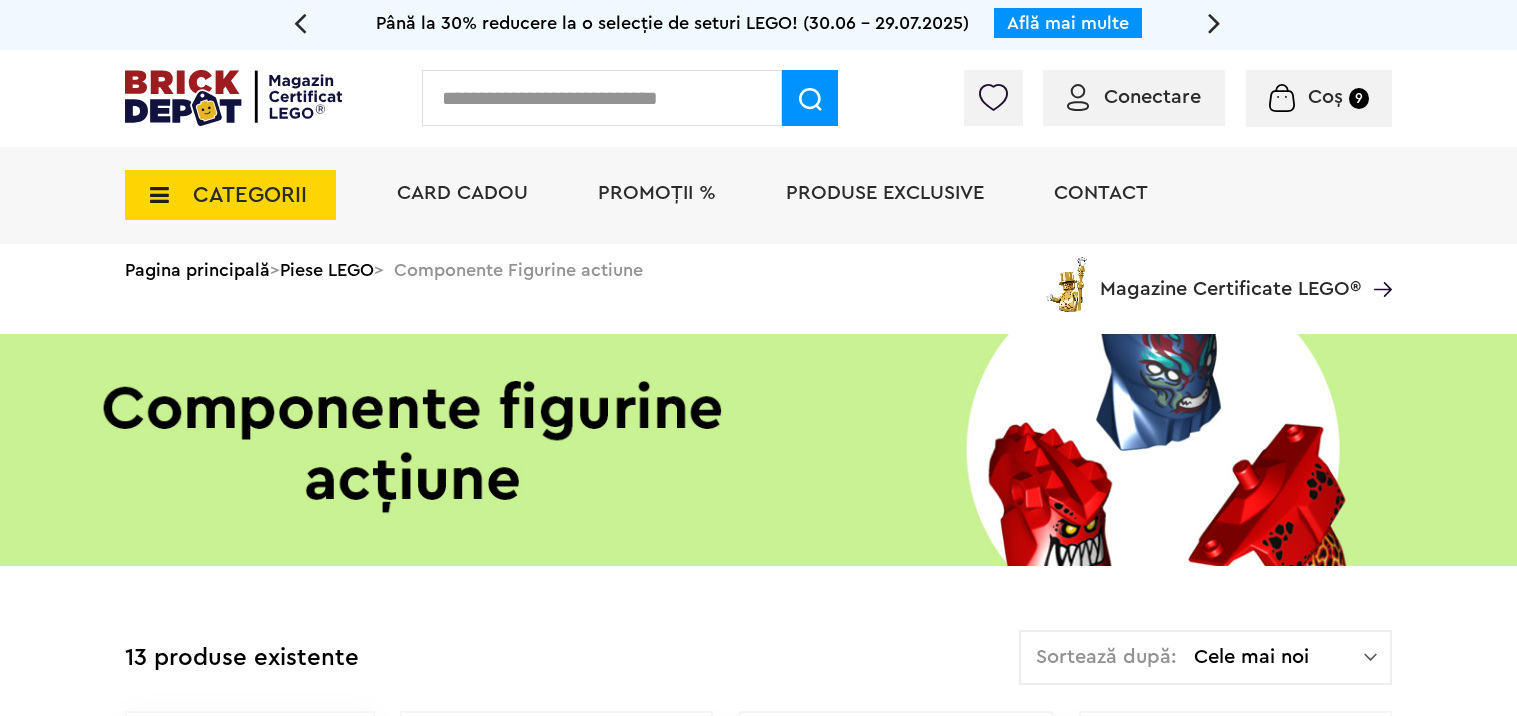 scroll, scrollTop: 0, scrollLeft: 0, axis: both 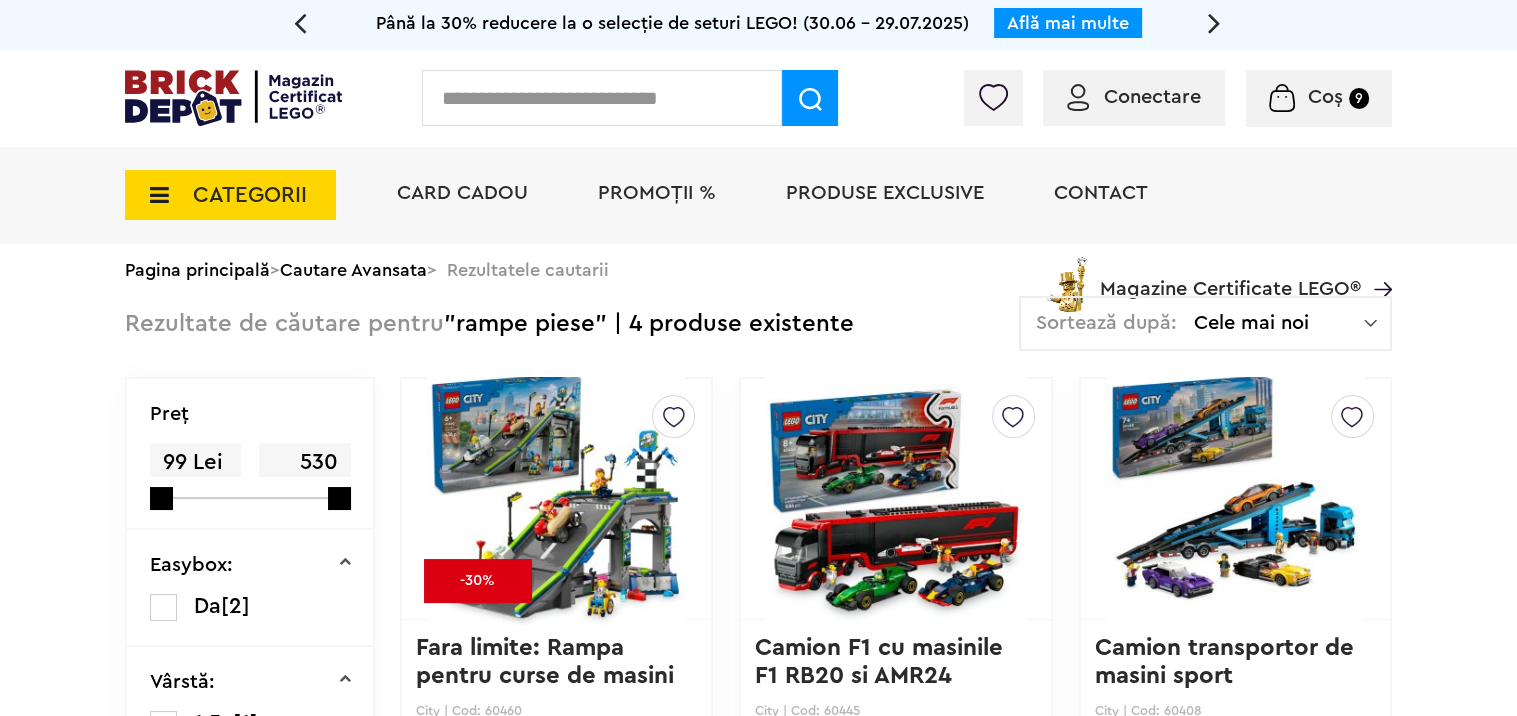 click at bounding box center [153, 195] 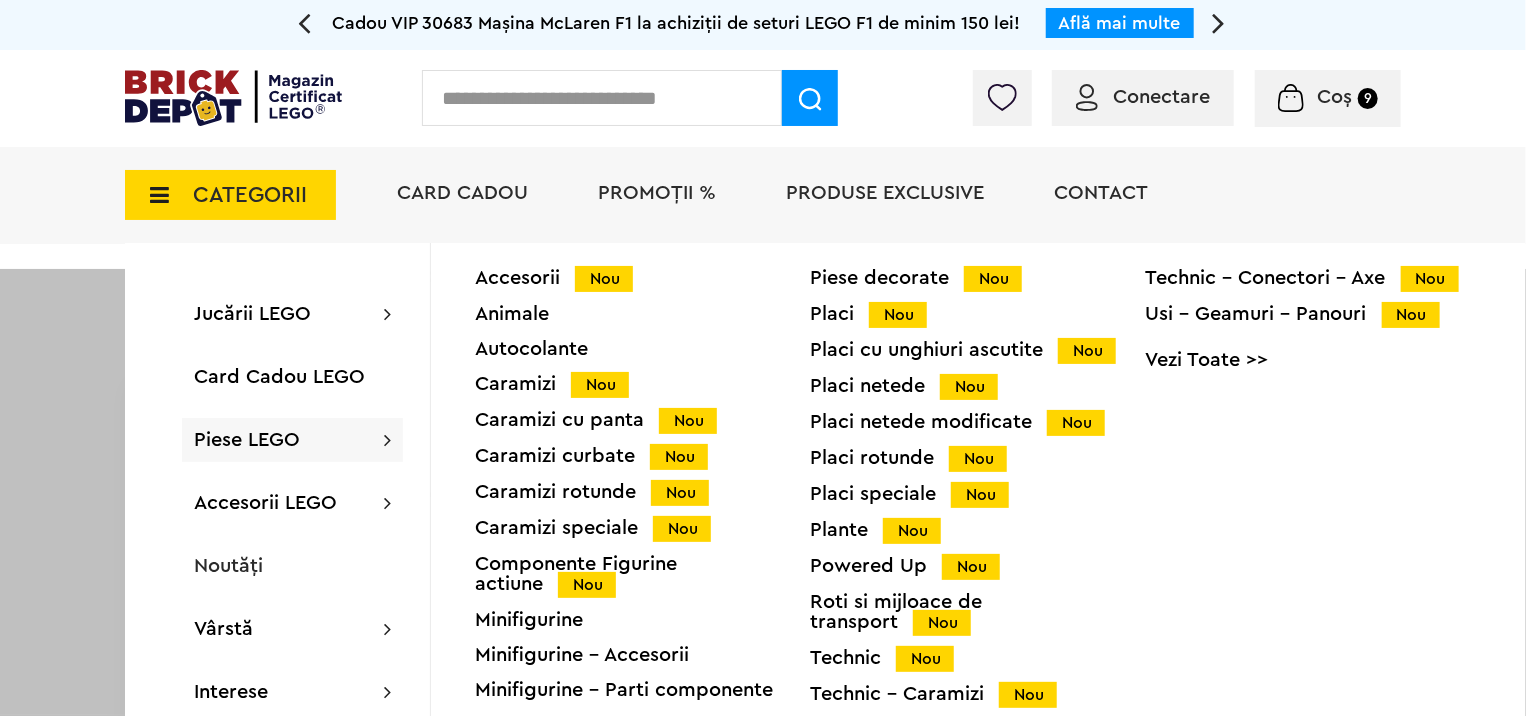 click on "Caramizi cu panta Nou" at bounding box center [642, 420] 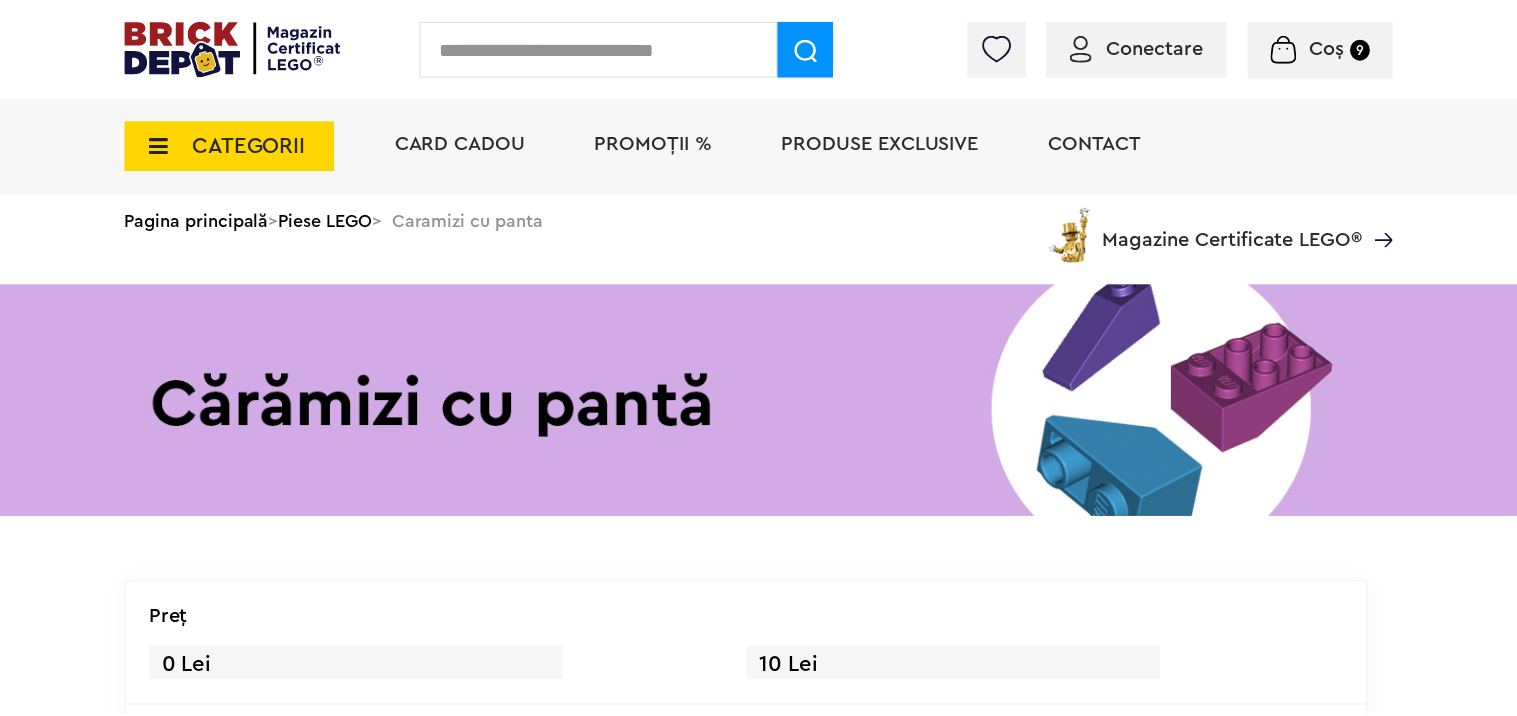 scroll, scrollTop: 0, scrollLeft: 0, axis: both 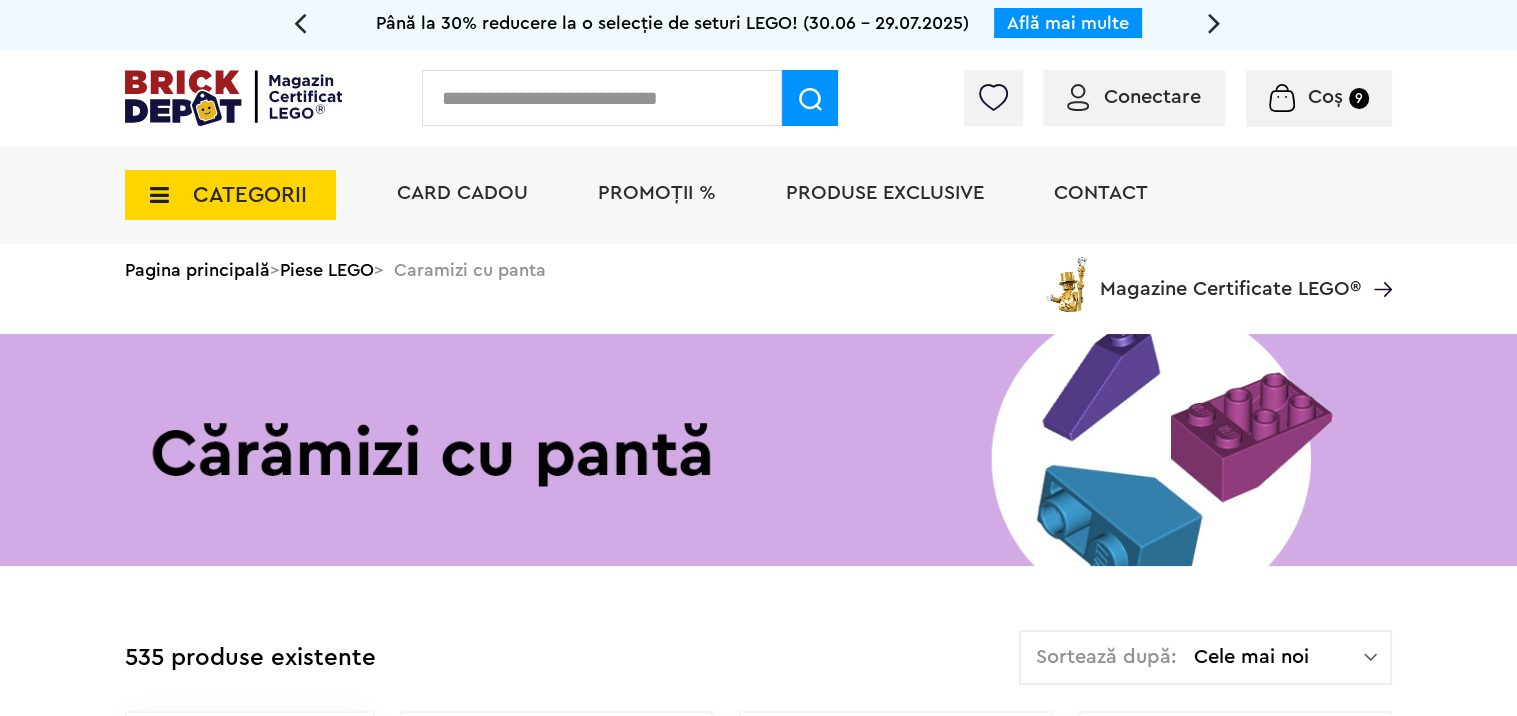 click at bounding box center [1214, 22] 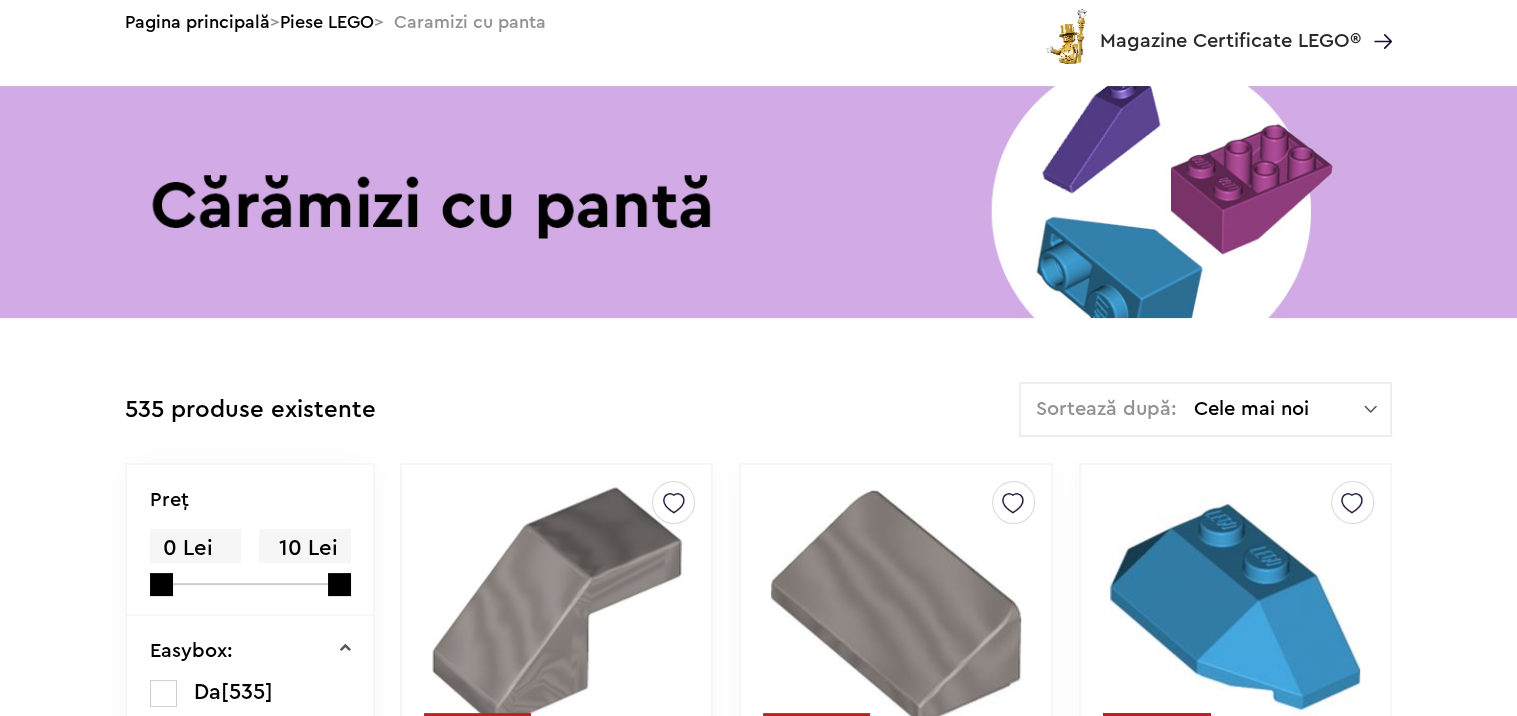 scroll, scrollTop: 0, scrollLeft: 0, axis: both 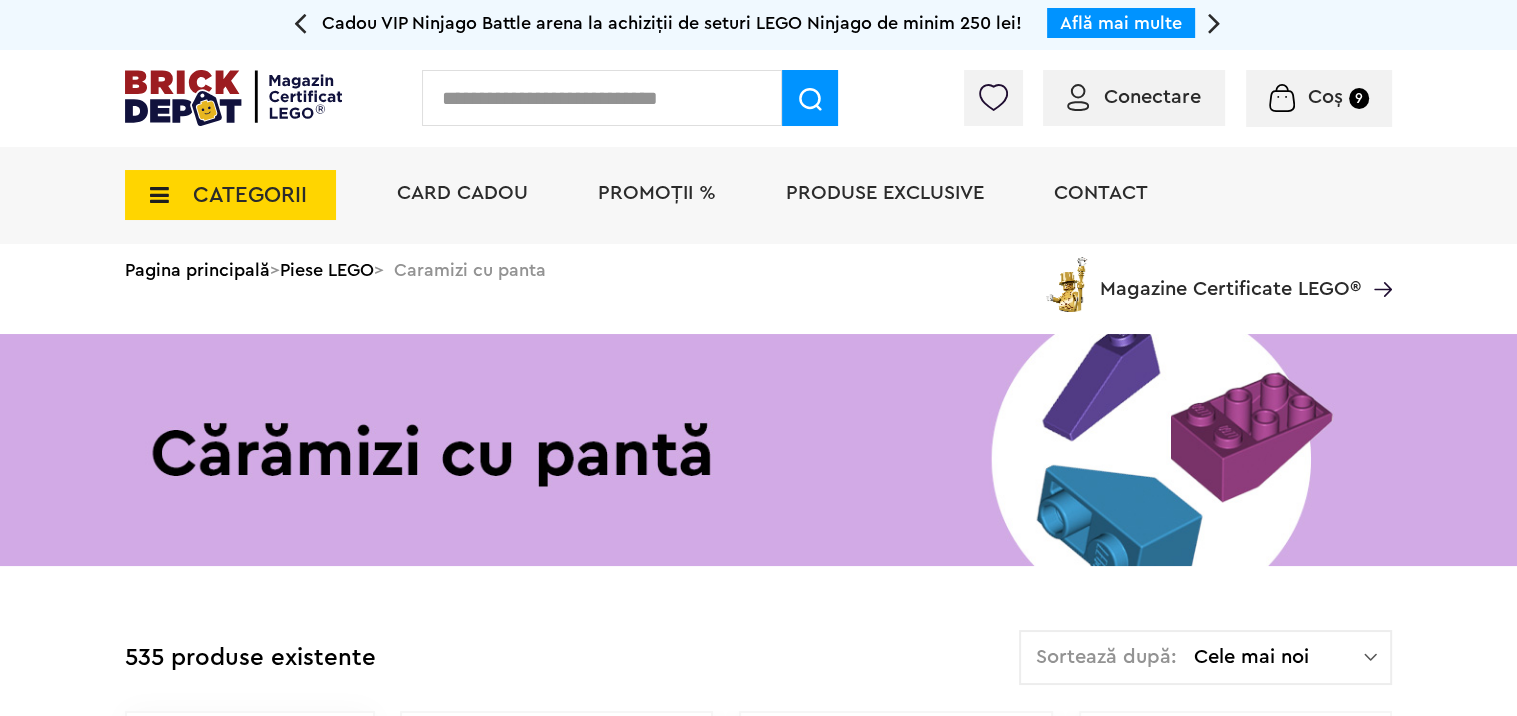 click at bounding box center [1383, 289] 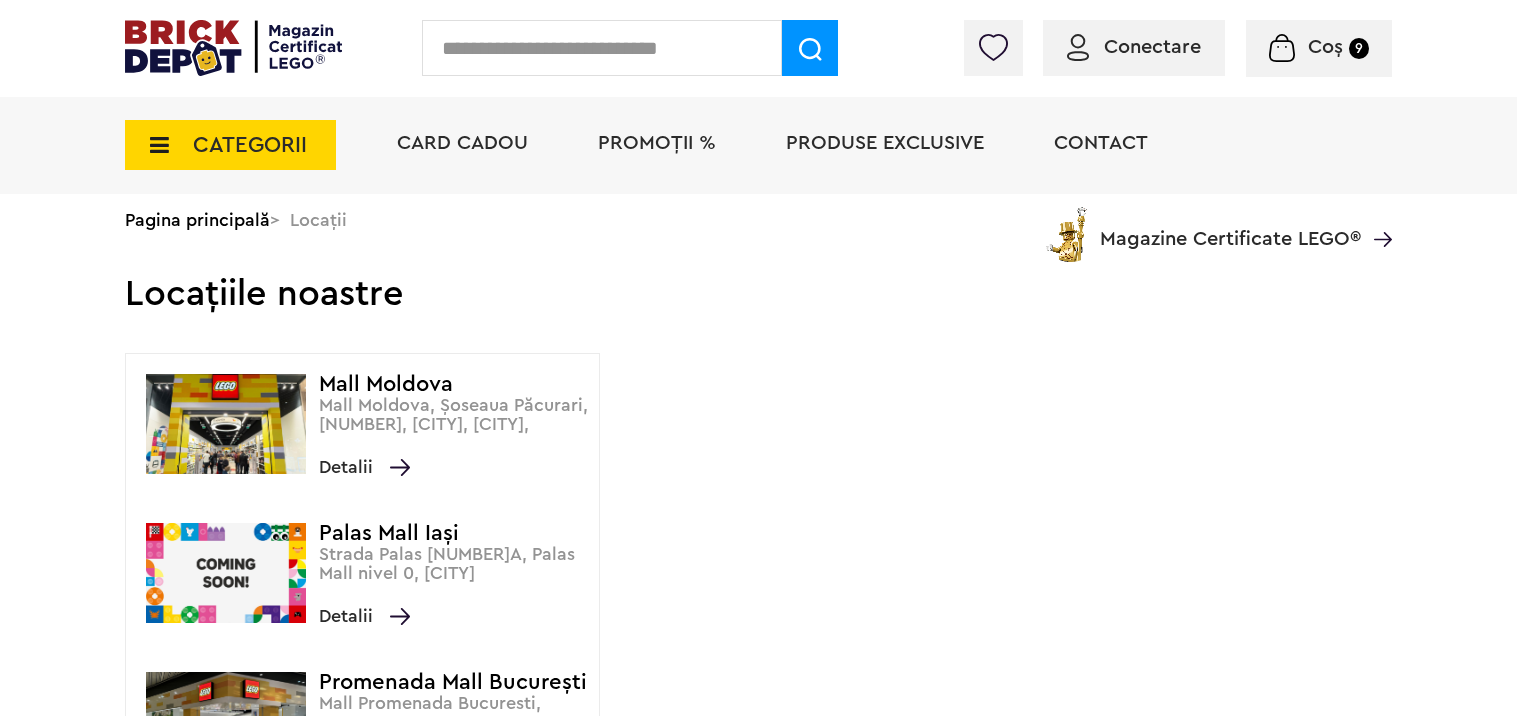 scroll, scrollTop: 0, scrollLeft: 0, axis: both 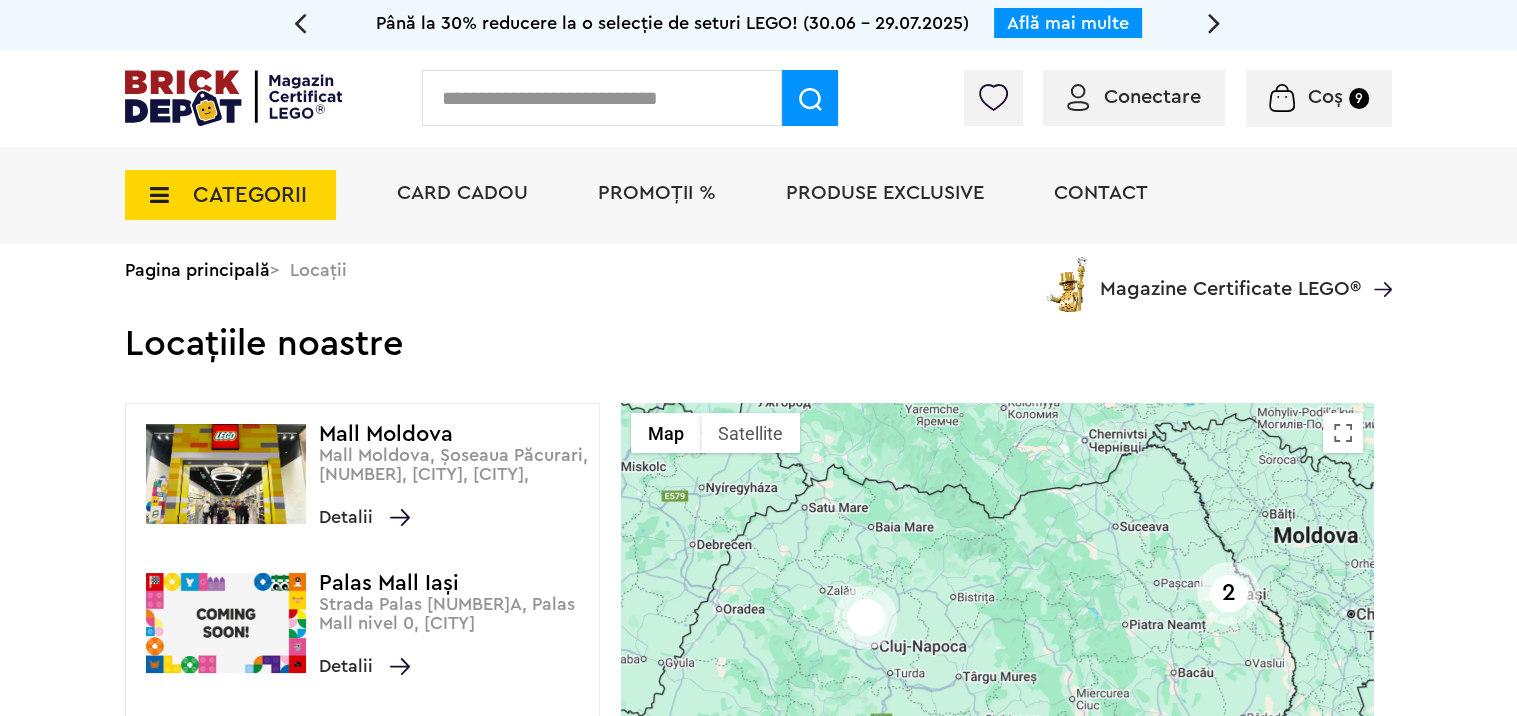 click at bounding box center [1383, 289] 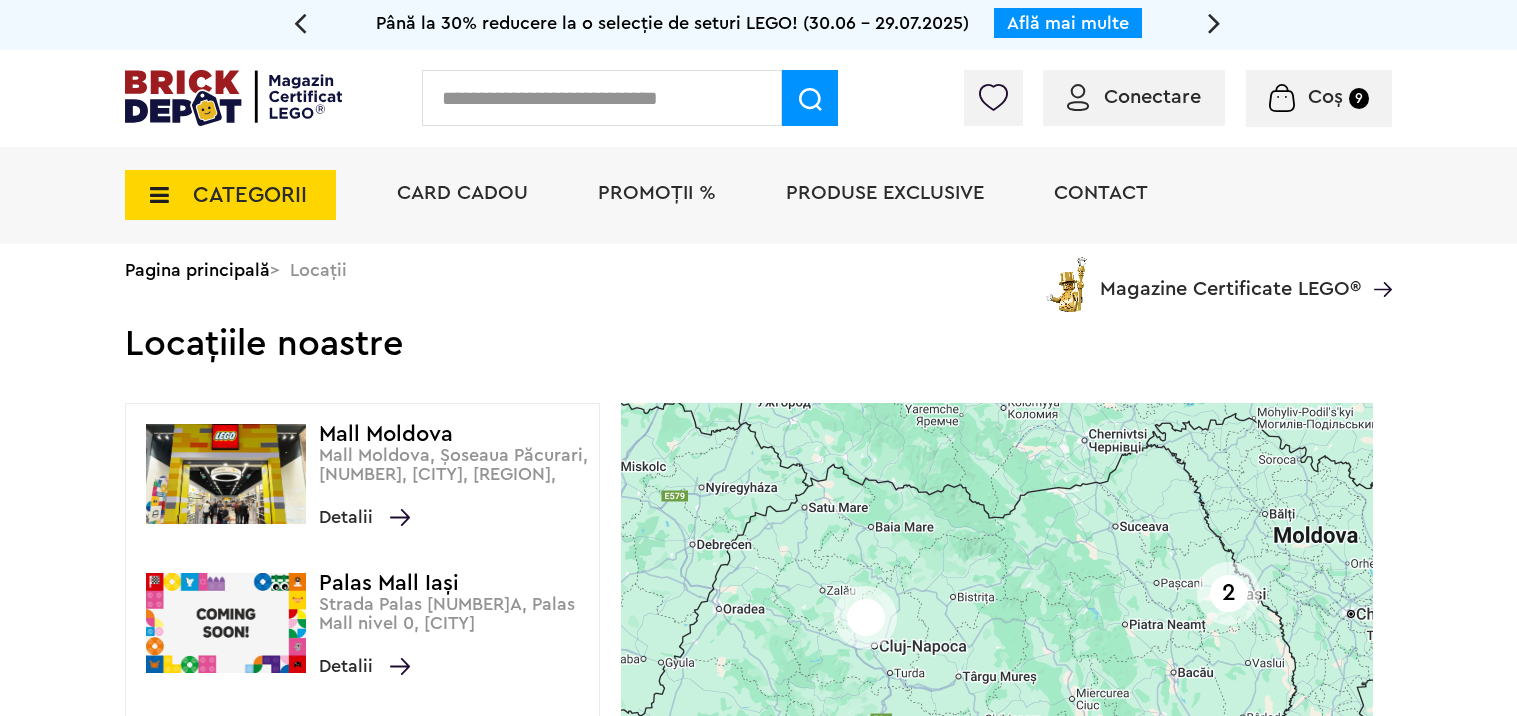 scroll, scrollTop: 0, scrollLeft: 0, axis: both 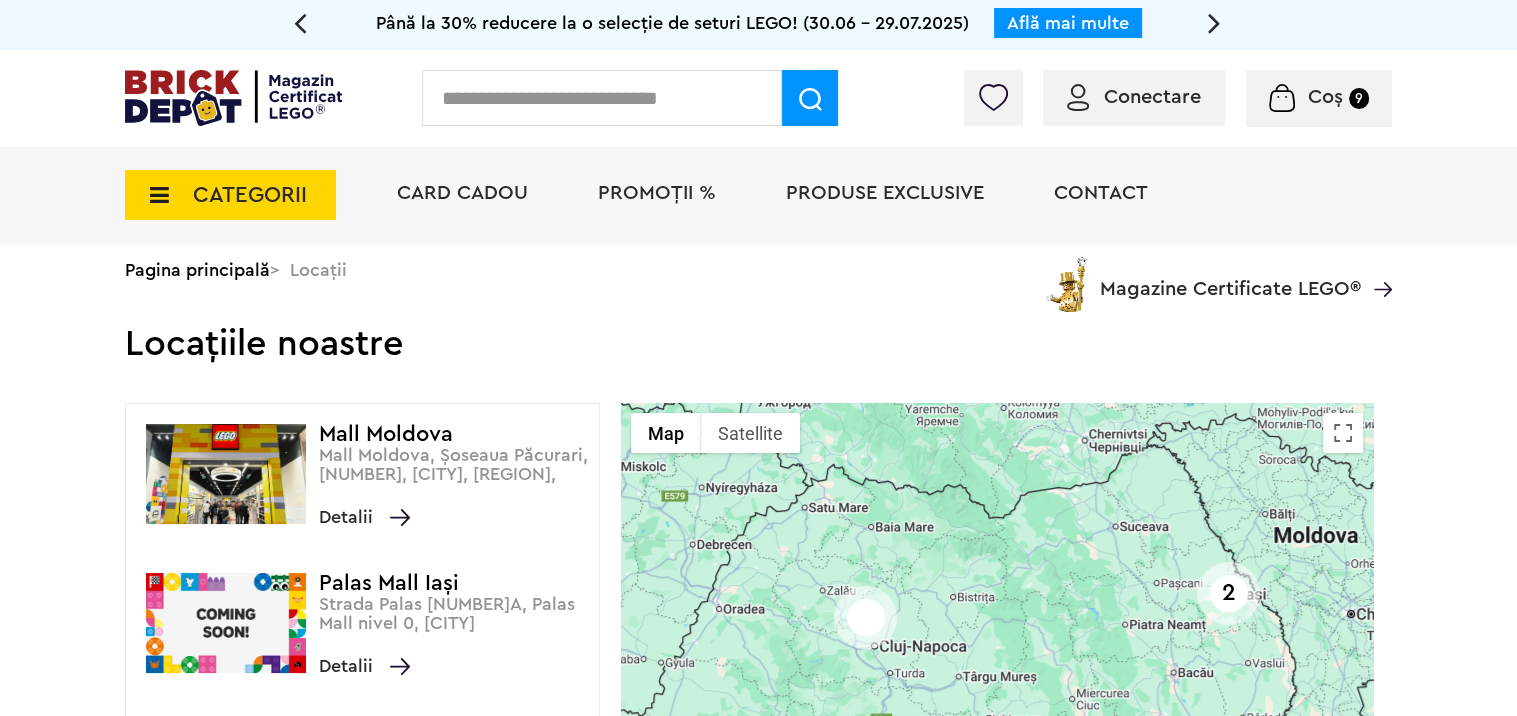 click at bounding box center (1383, 289) 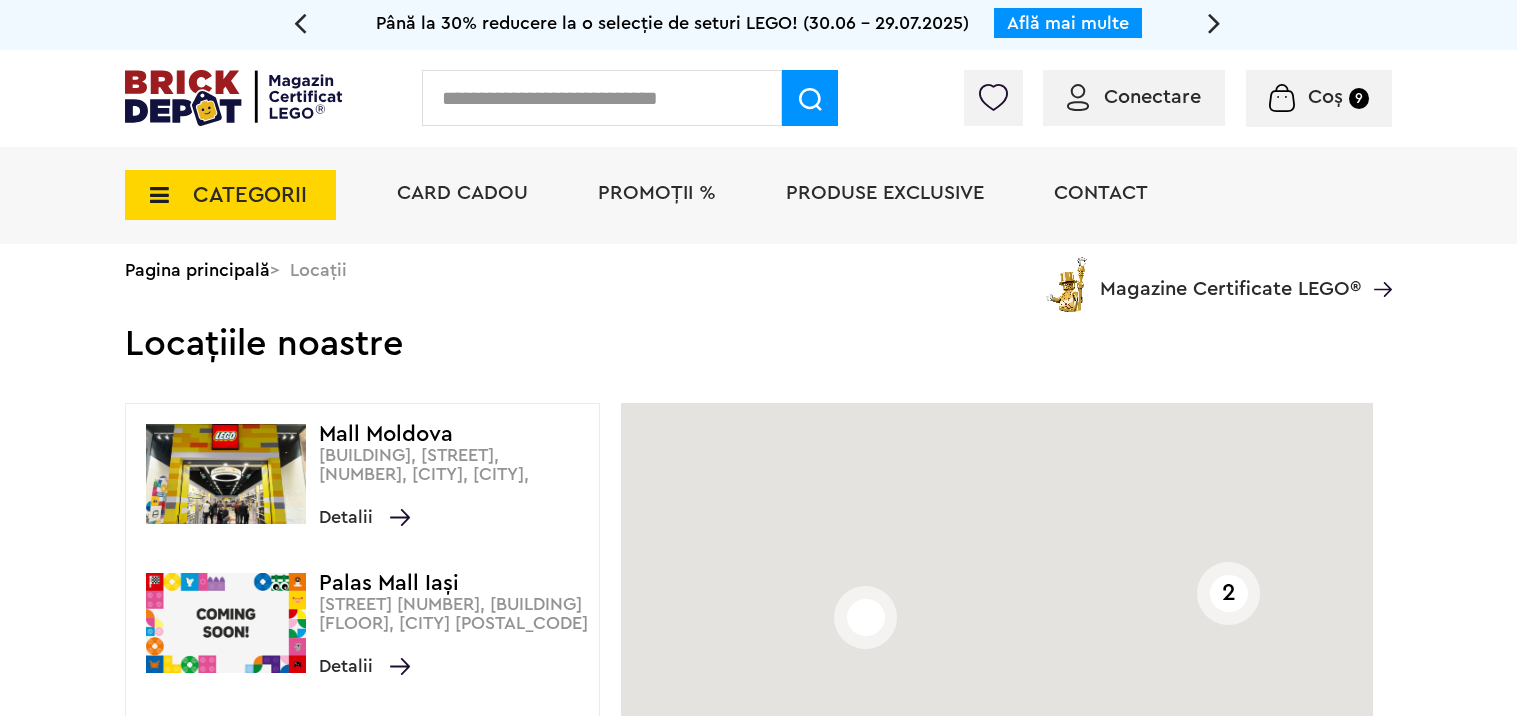 scroll, scrollTop: 0, scrollLeft: 0, axis: both 